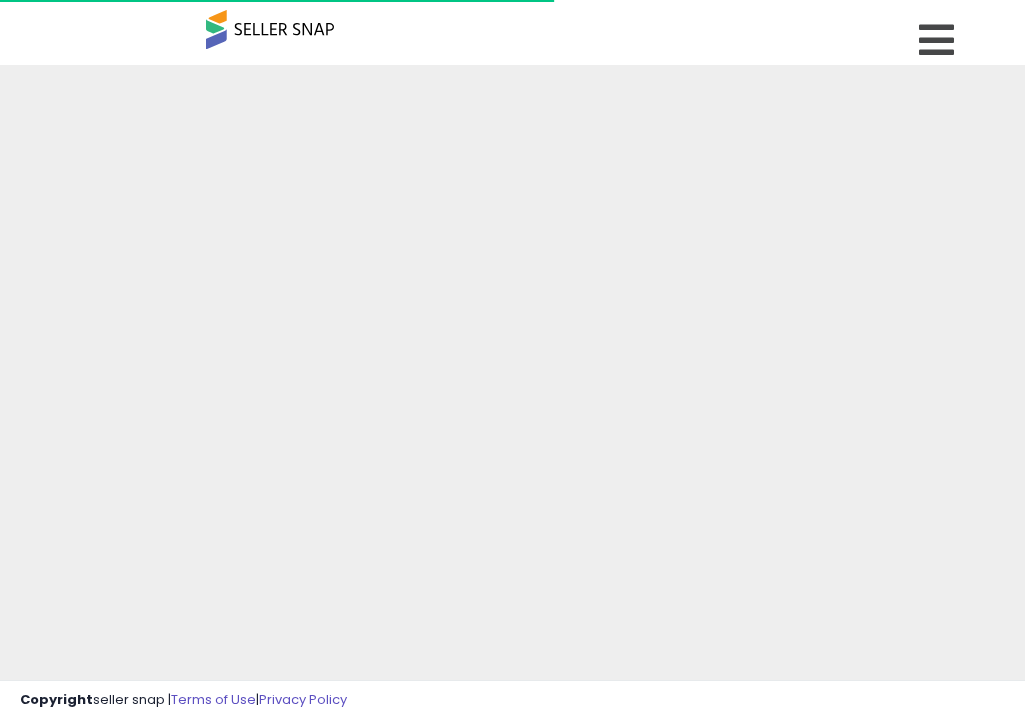 scroll, scrollTop: 0, scrollLeft: 0, axis: both 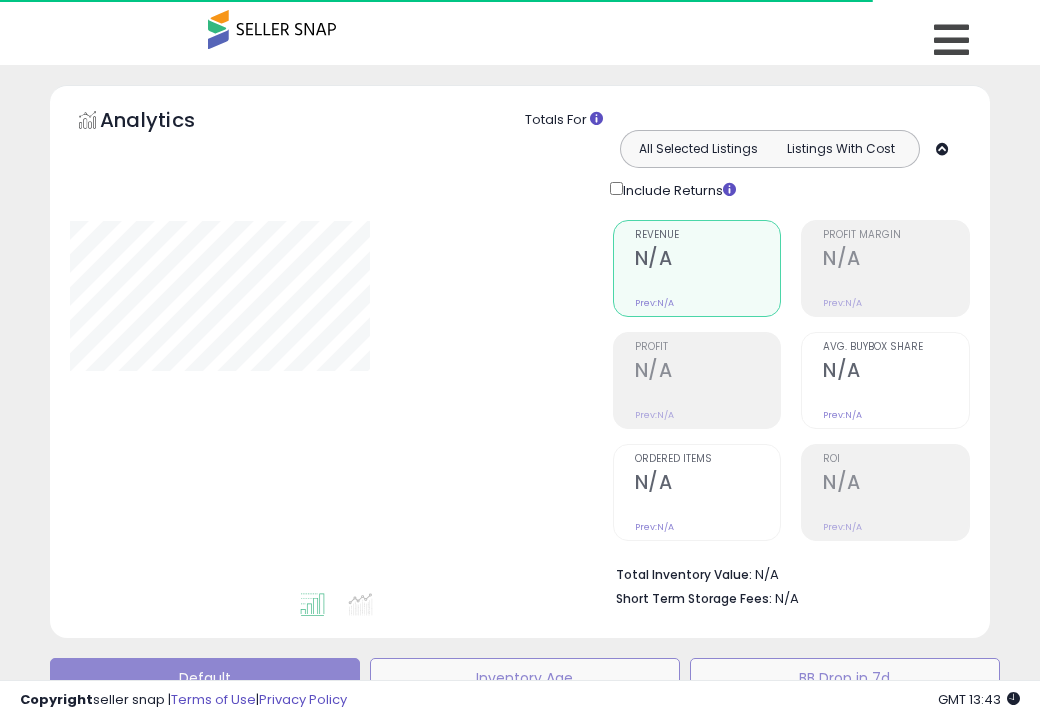 type on "**********" 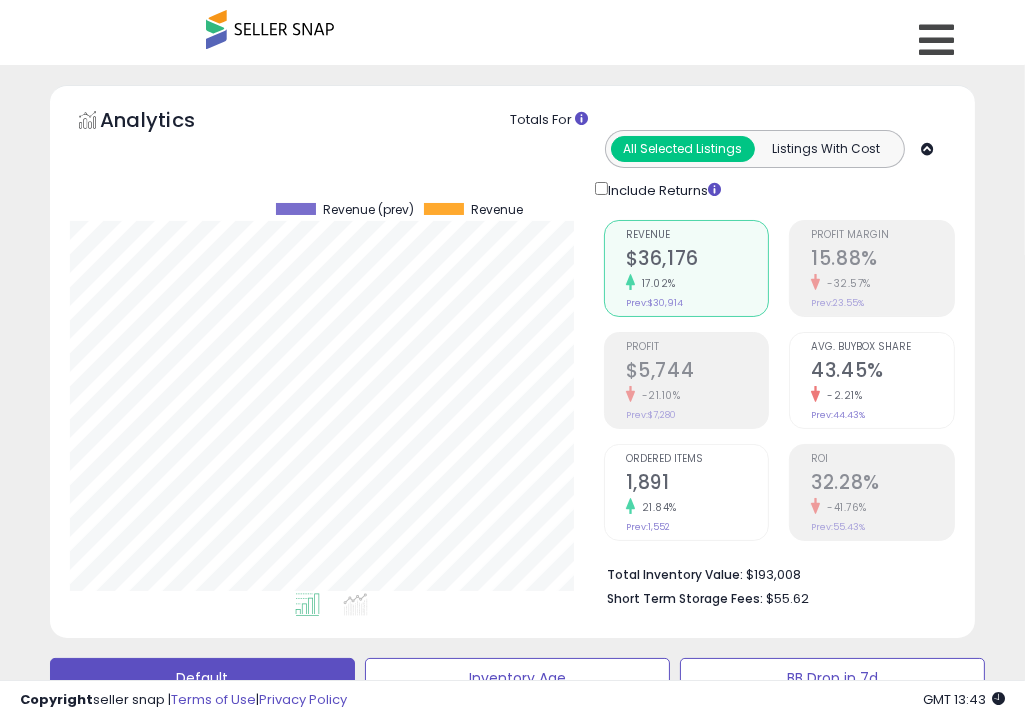 scroll, scrollTop: 999590, scrollLeft: 999466, axis: both 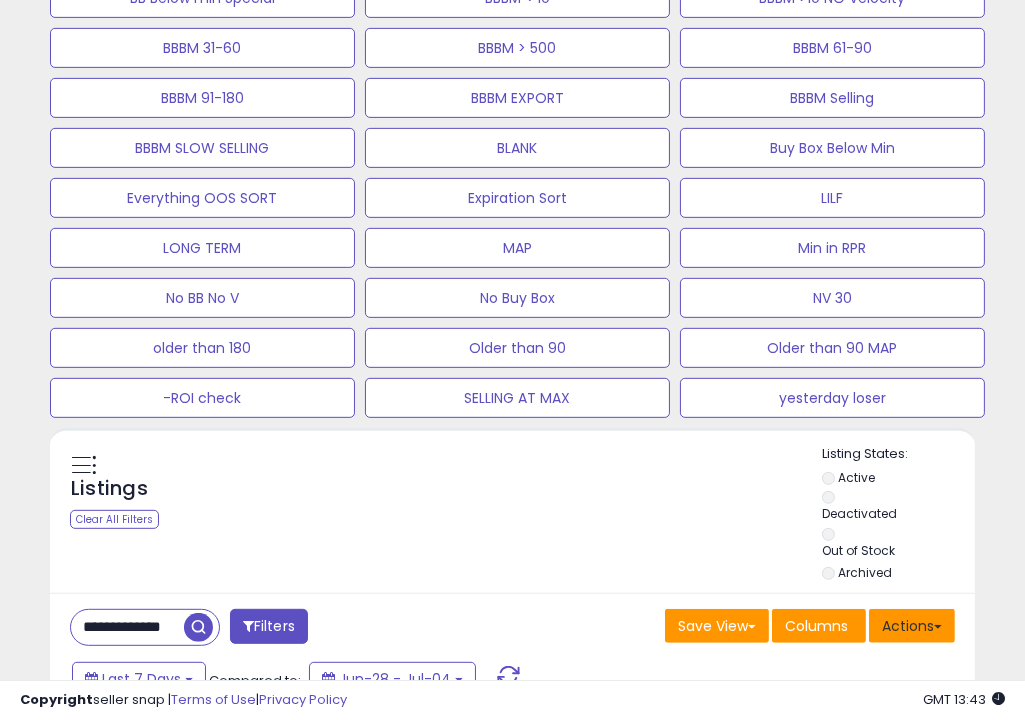 click on "Actions" at bounding box center [912, 626] 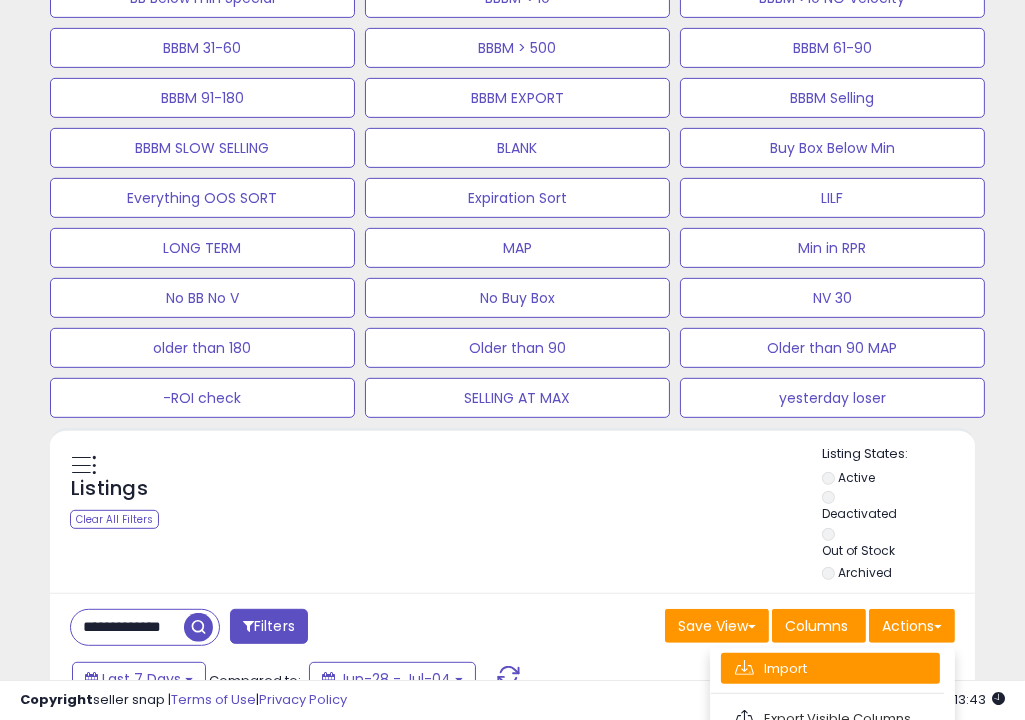 click on "Import" at bounding box center (830, 668) 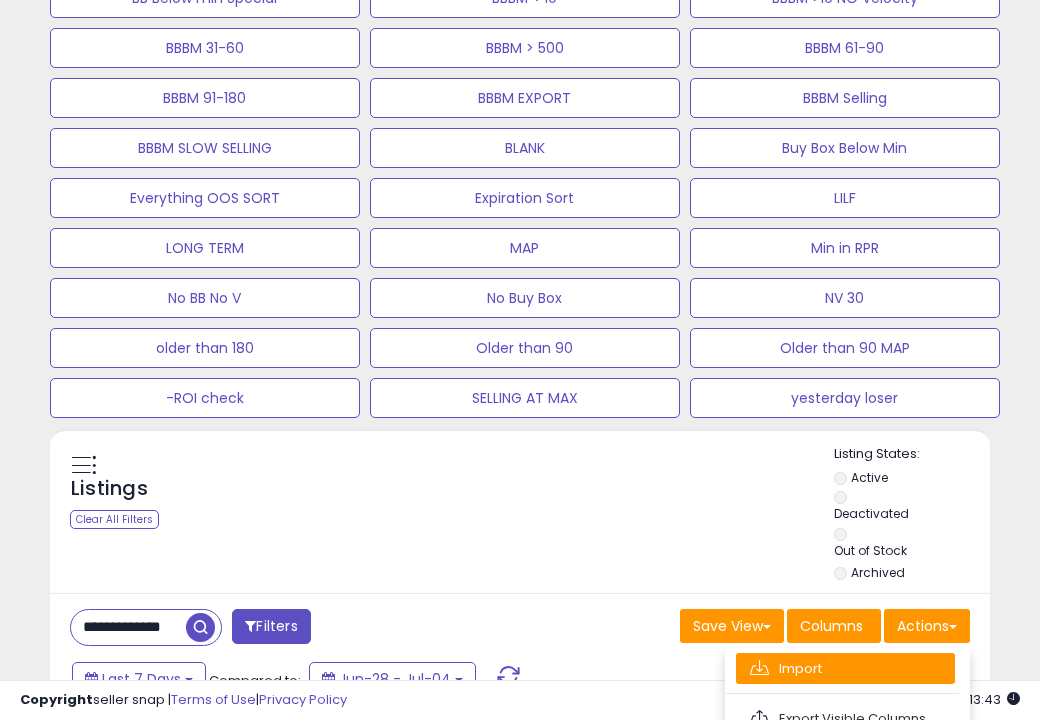 scroll, scrollTop: 999590, scrollLeft: 999457, axis: both 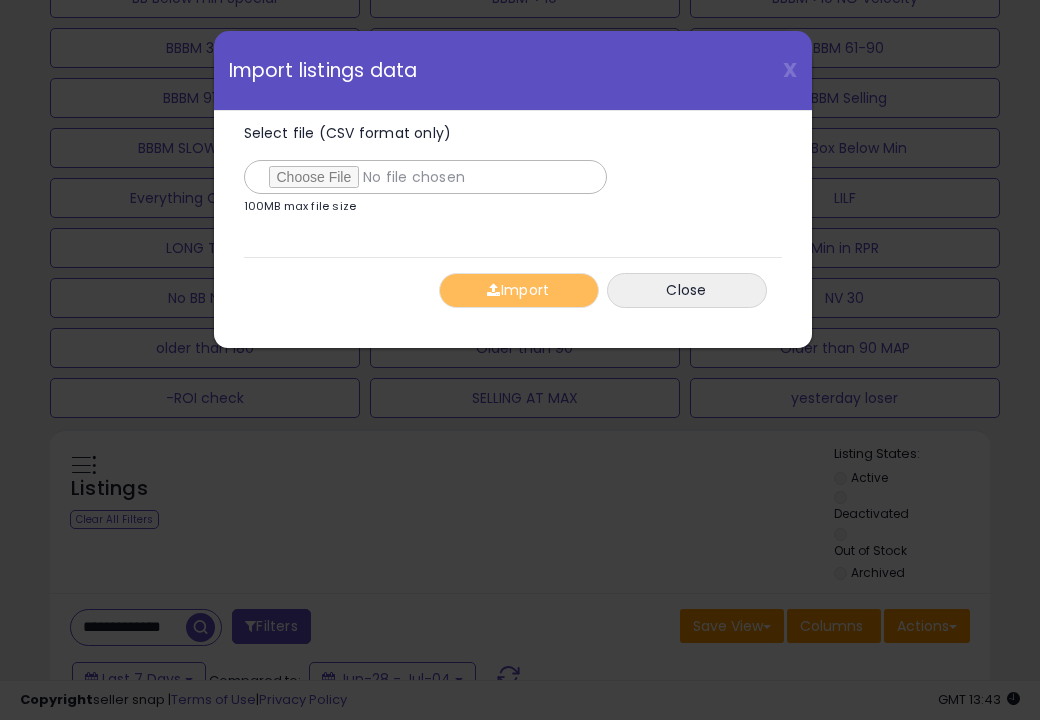 type on "**********" 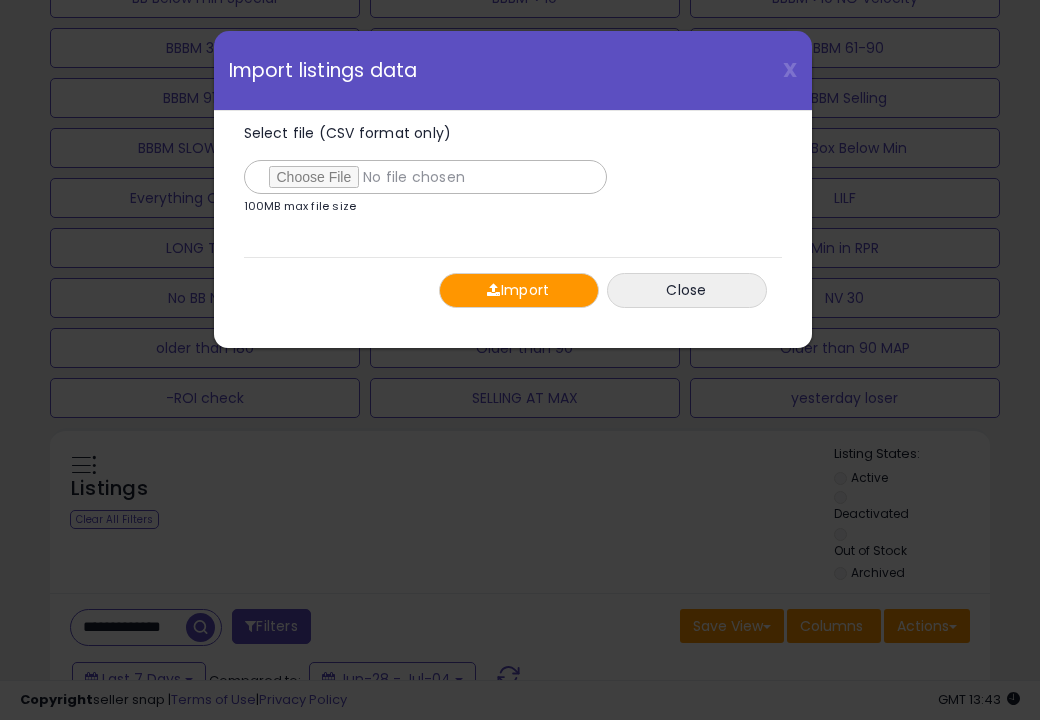 click on "Select file (CSV format only)
100MB max file size
0%" at bounding box center (513, 176) 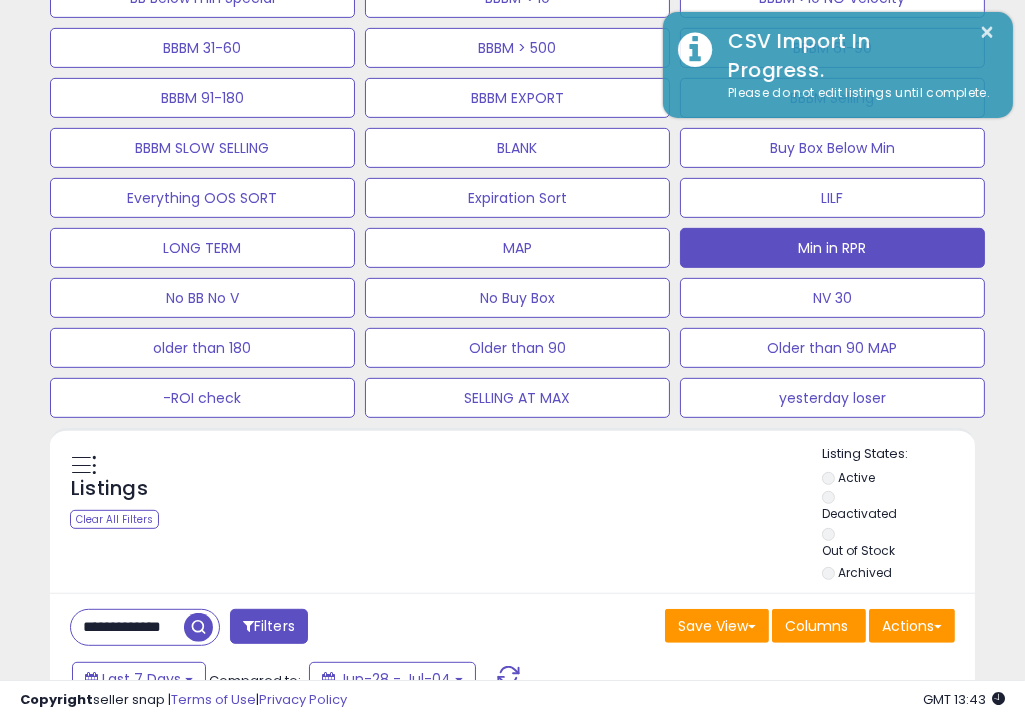scroll, scrollTop: 409, scrollLeft: 533, axis: both 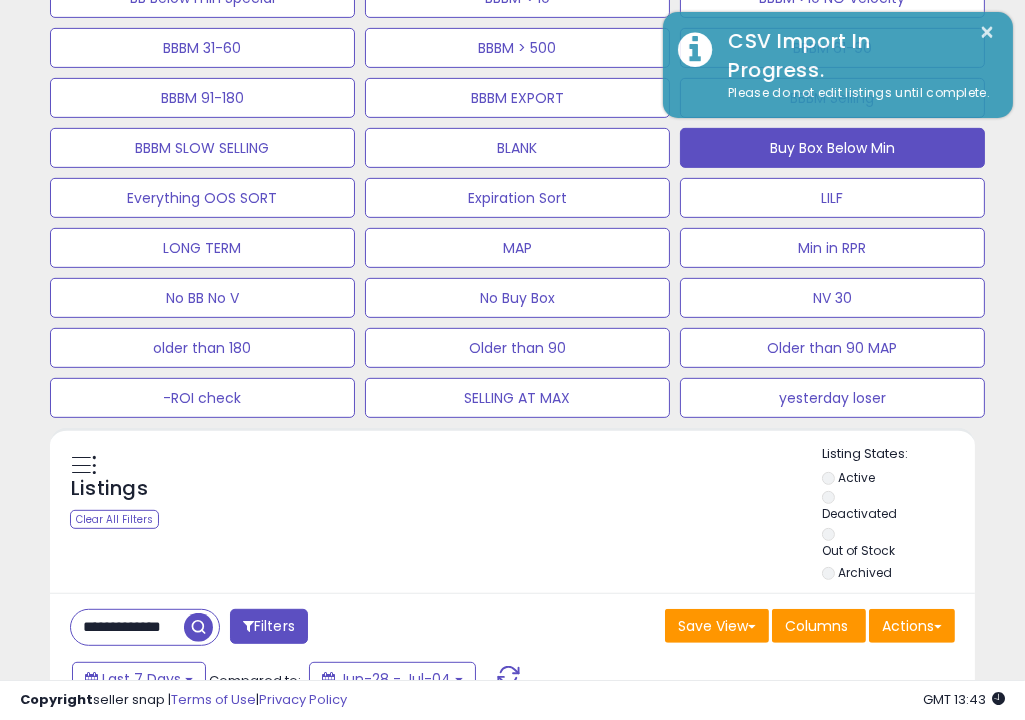 click on "Buy Box Below Min" at bounding box center (517, -202) 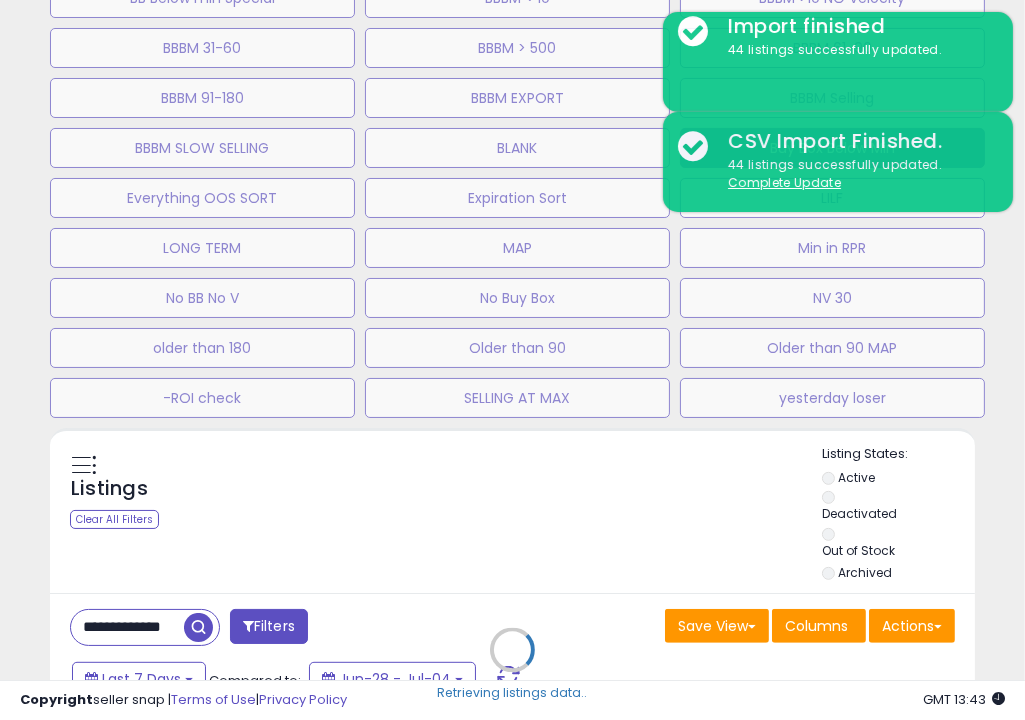 click on "Unable to login
Retrieving listings data..
has not yet accepted the Terms of Use. Once the Terms of Use have been
accepted, you will be able to login.
Logout
Overview
Listings
Help" at bounding box center [512, -520] 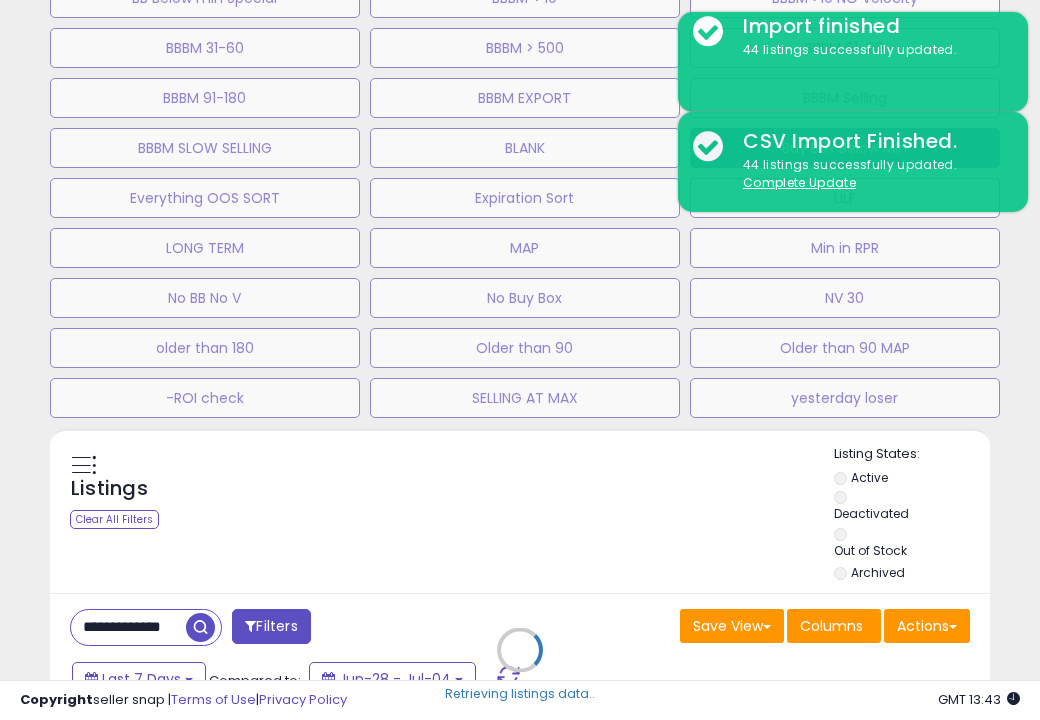 scroll, scrollTop: 999590, scrollLeft: 999457, axis: both 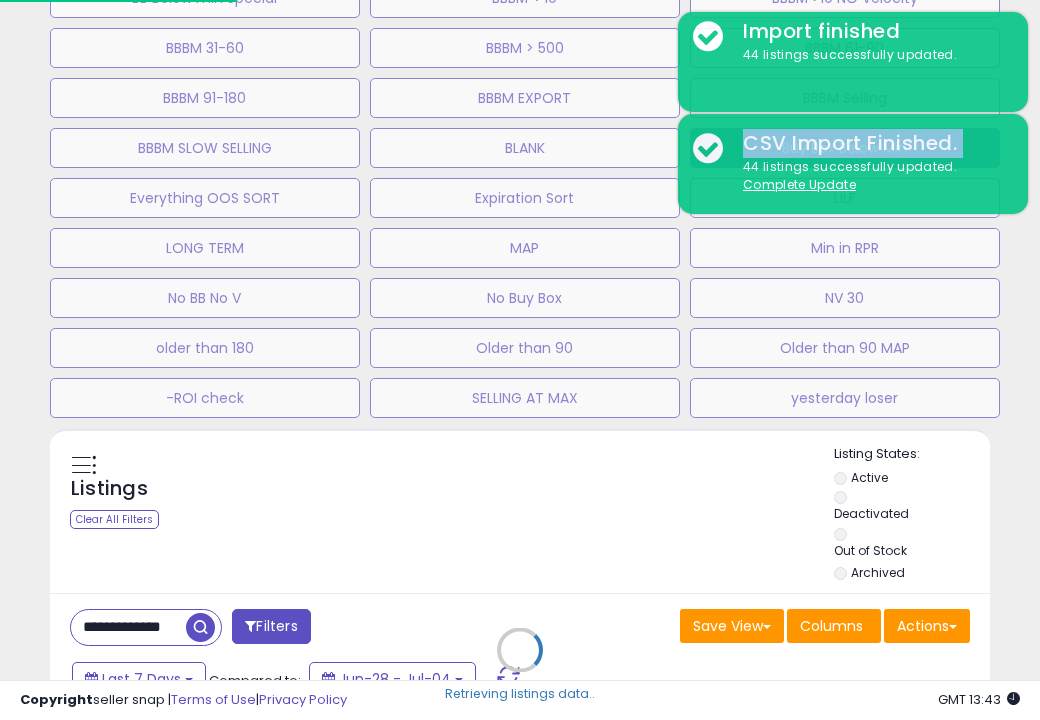 click on "CSV Import Finished." at bounding box center (870, 143) 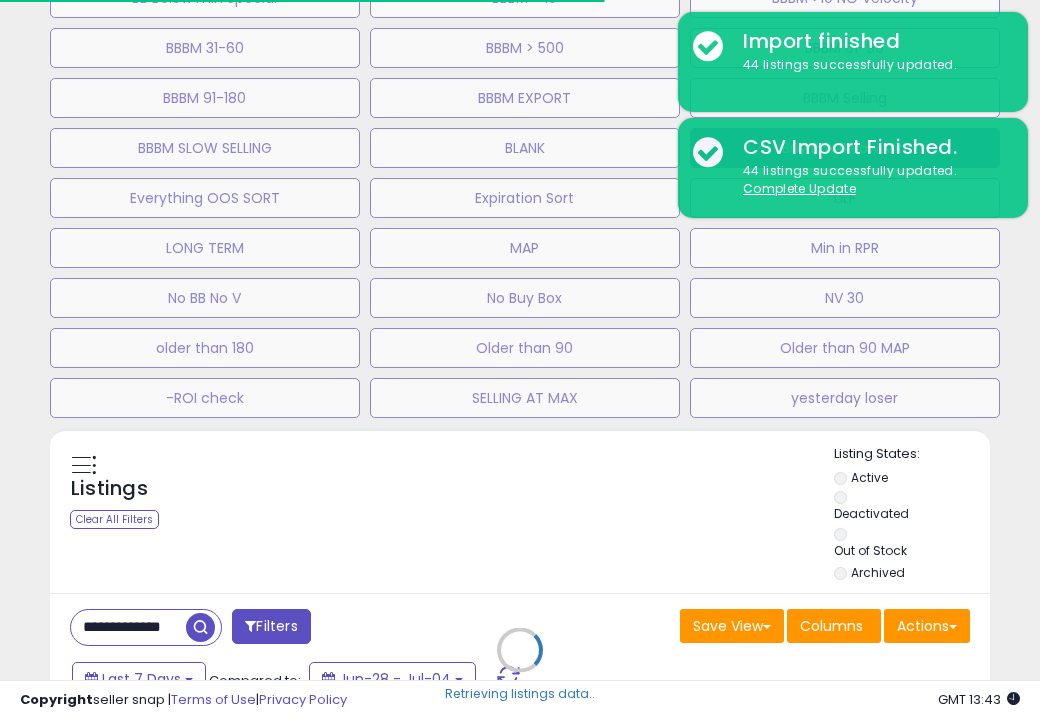 click on "Retrieving listings data.." at bounding box center (520, 664) 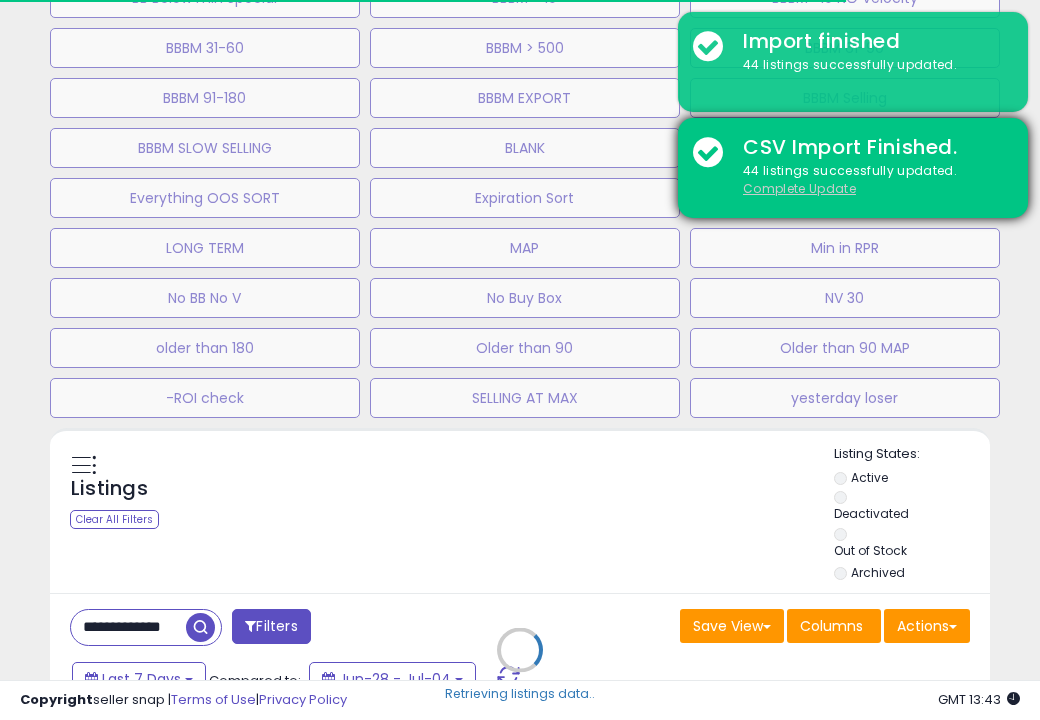 click on "Complete Update" at bounding box center (799, 188) 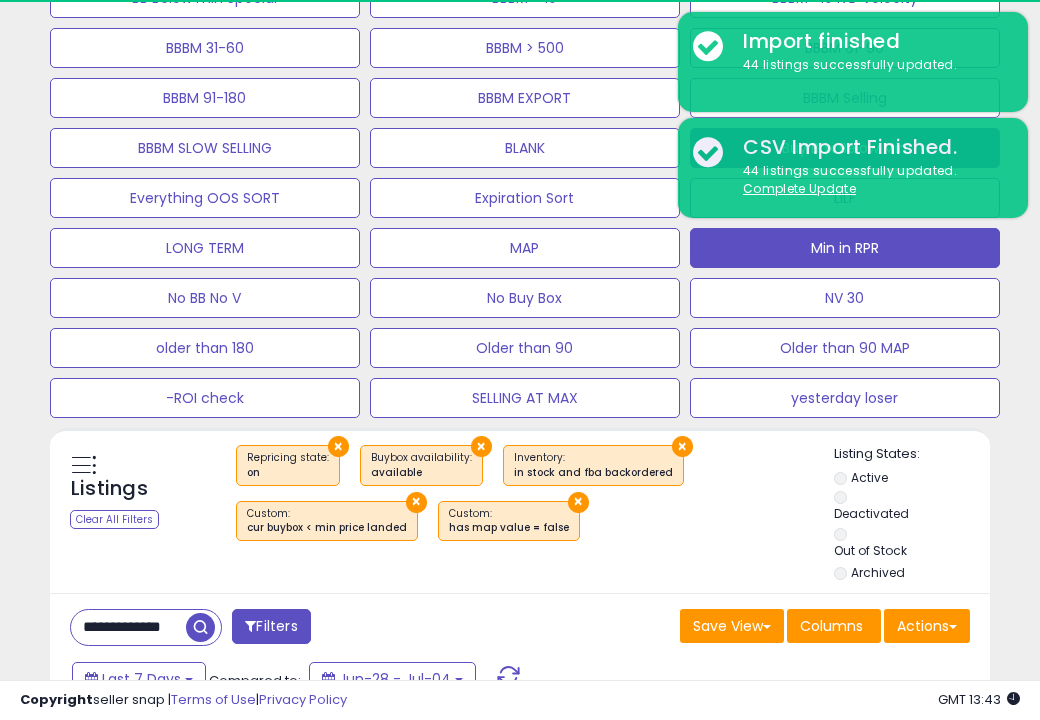 type 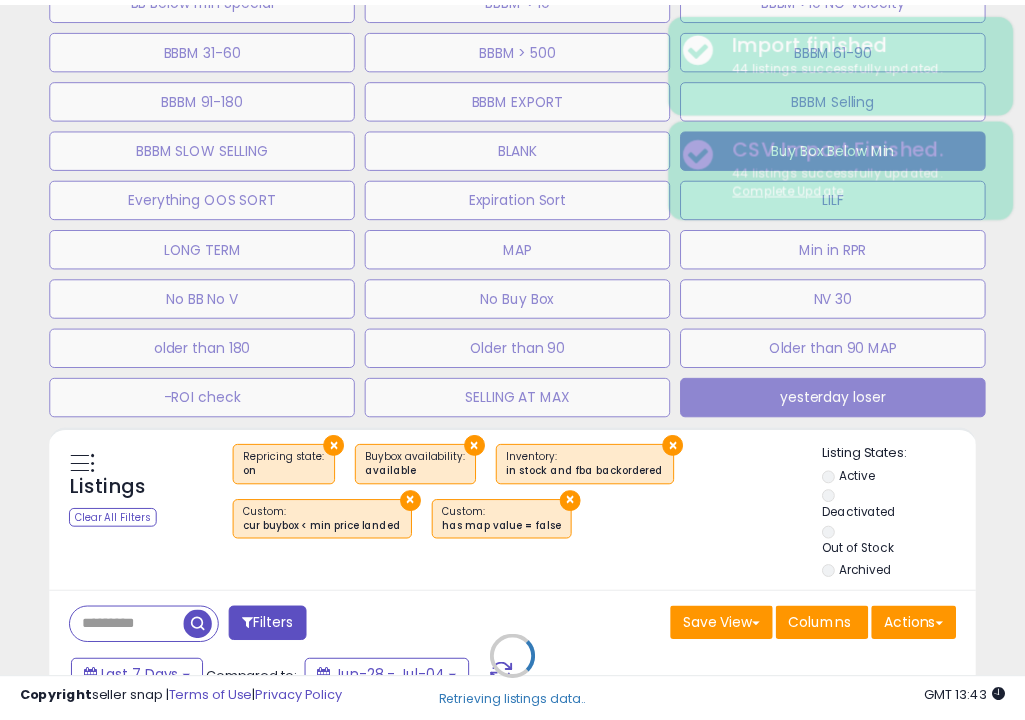 scroll, scrollTop: 409, scrollLeft: 533, axis: both 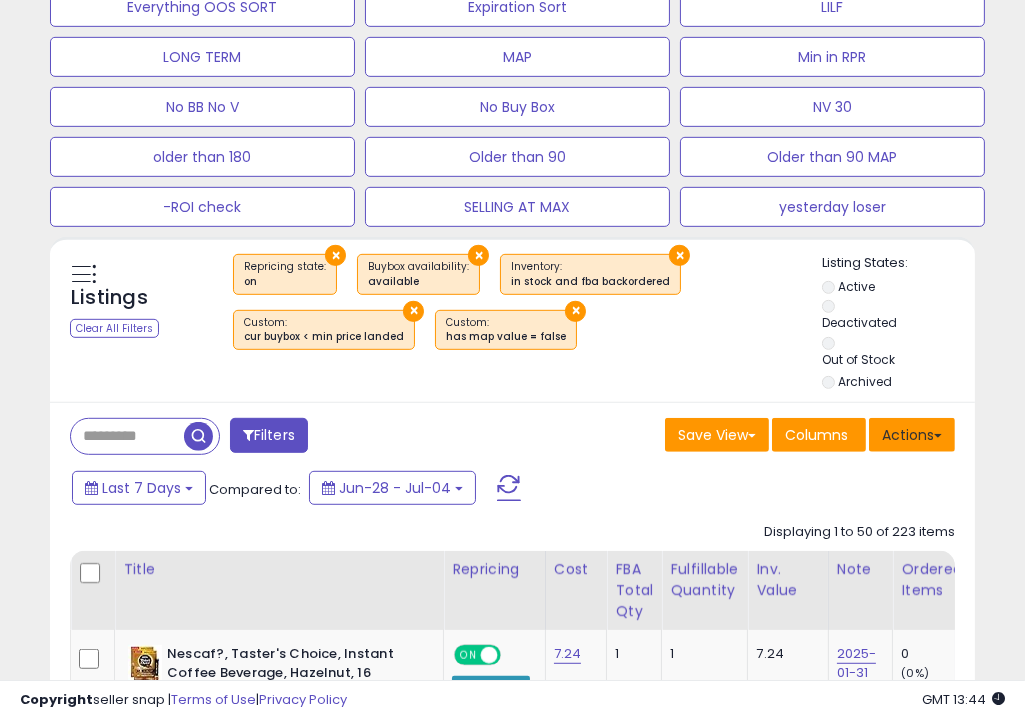 click on "Actions" at bounding box center [912, 435] 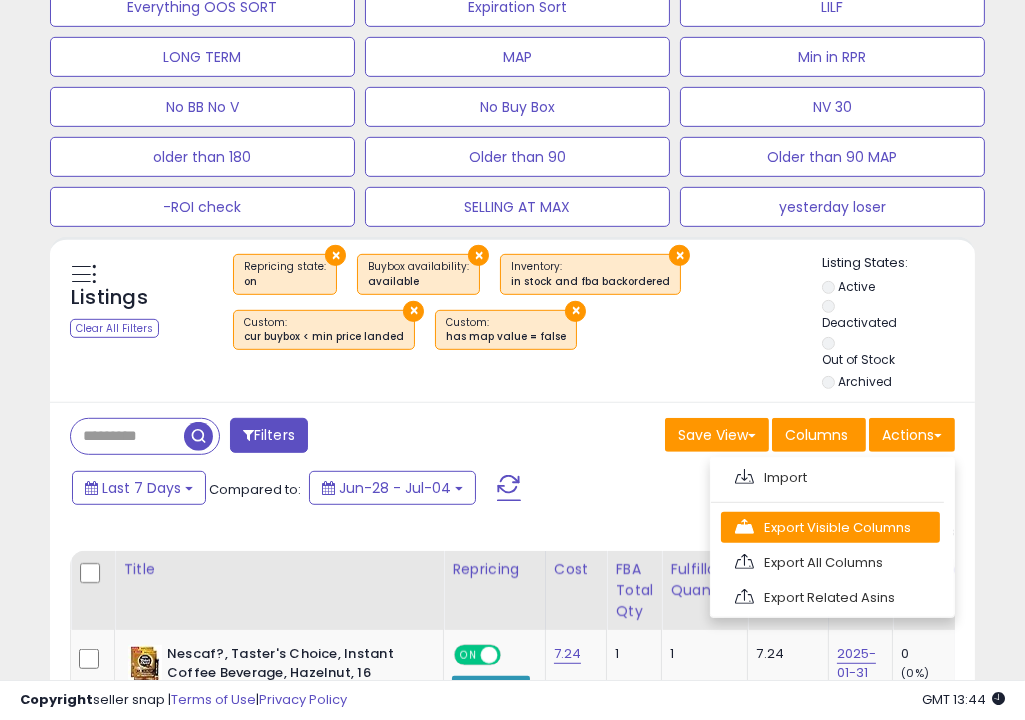 click on "Export Visible Columns" at bounding box center [830, 527] 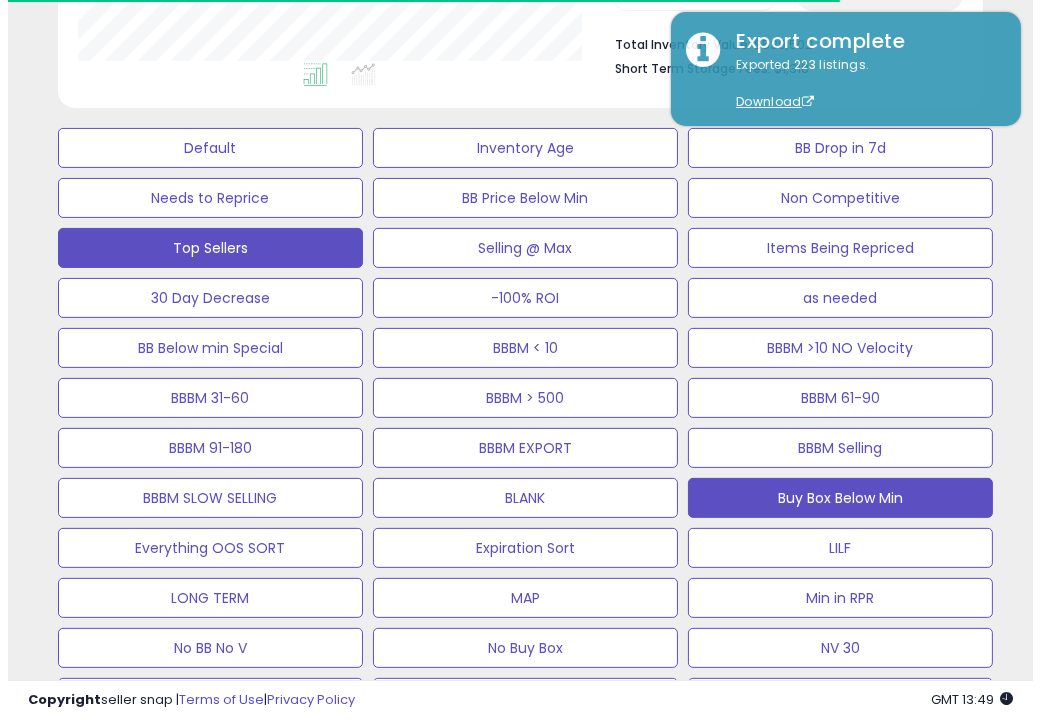 scroll, scrollTop: 520, scrollLeft: 0, axis: vertical 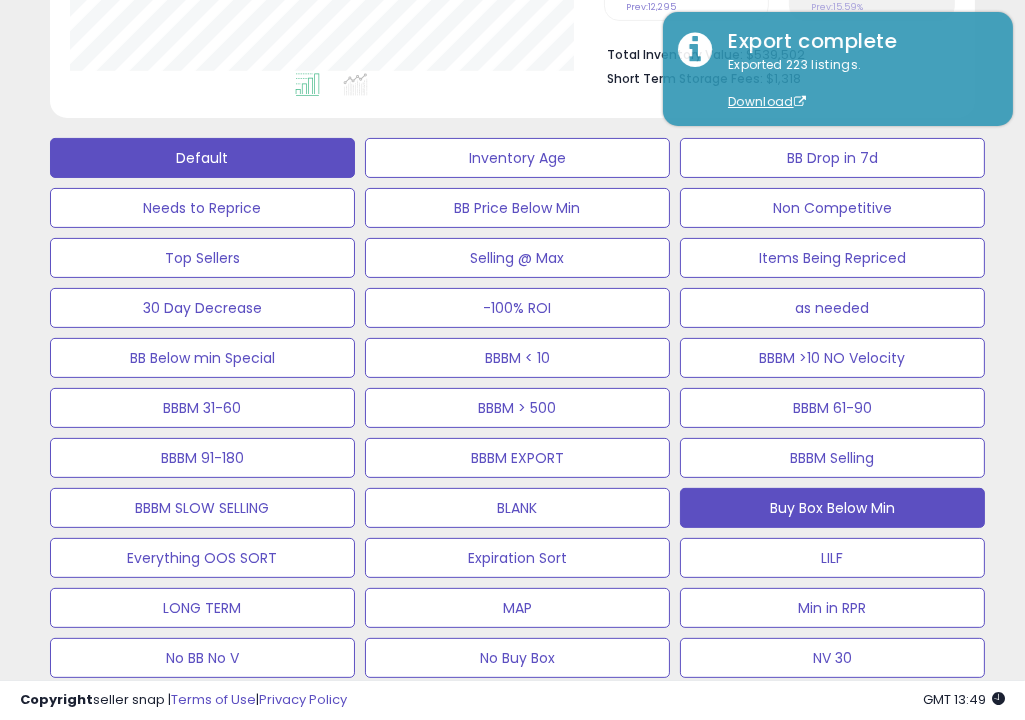 click on "Default" at bounding box center (202, 158) 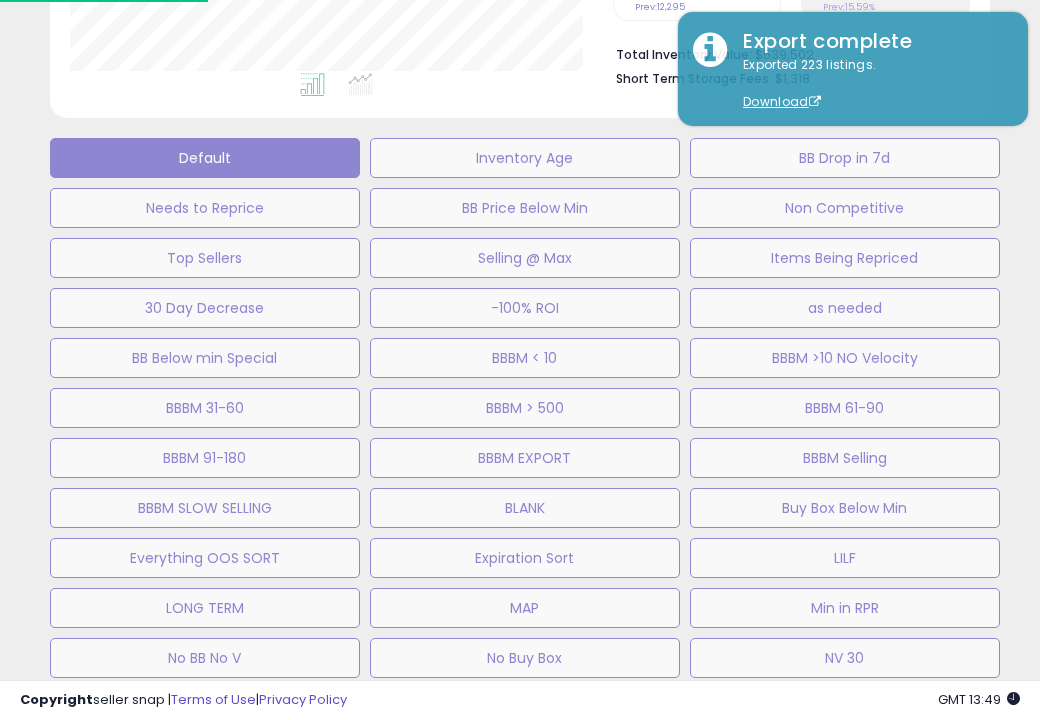 scroll, scrollTop: 999590, scrollLeft: 999457, axis: both 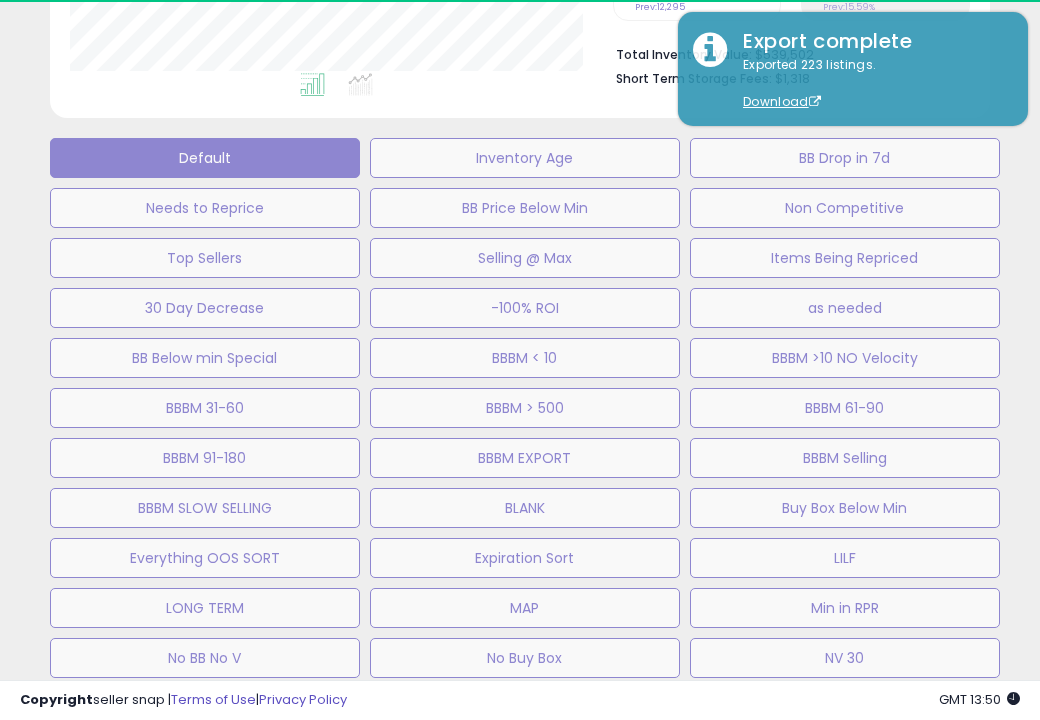 select on "**" 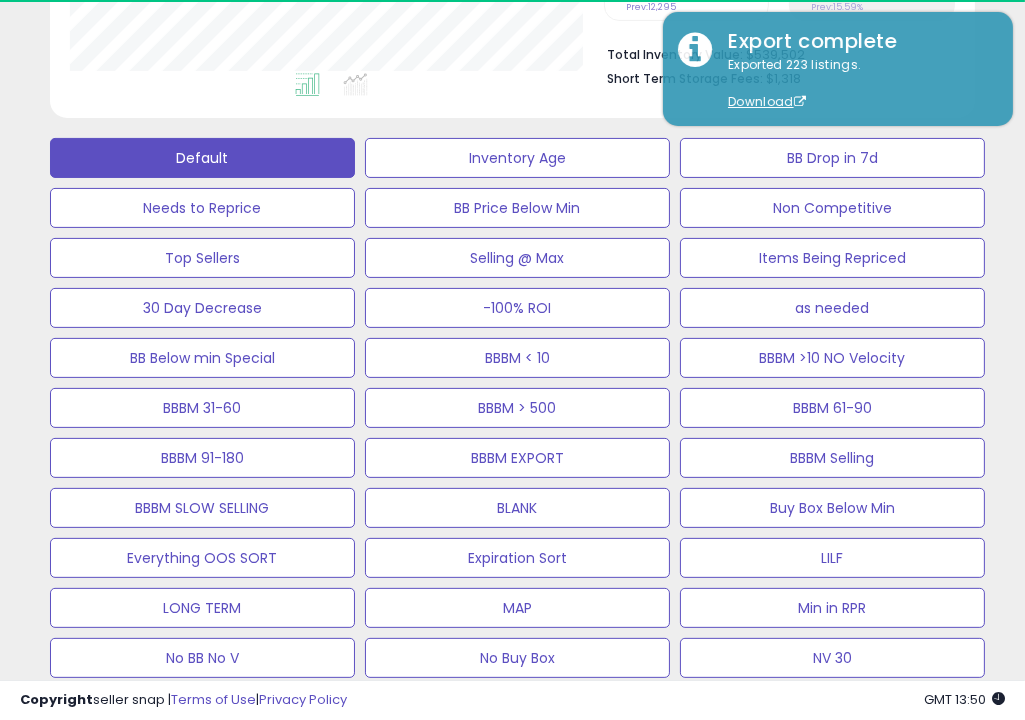 scroll, scrollTop: 409, scrollLeft: 533, axis: both 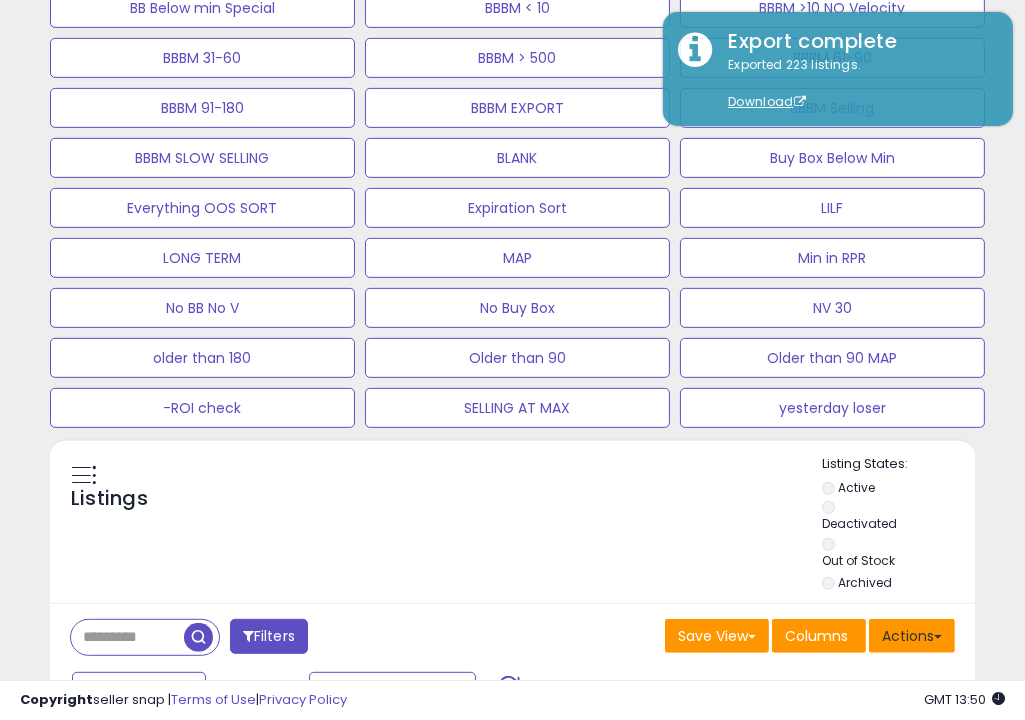 click on "Actions" at bounding box center [912, 636] 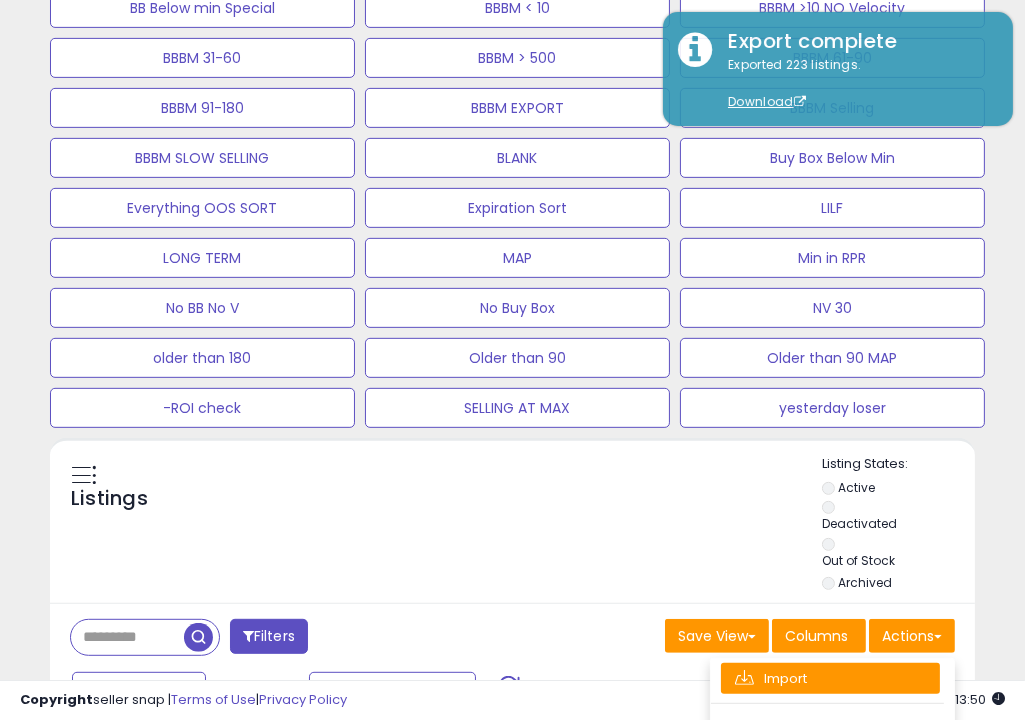 click on "Import" at bounding box center (830, 678) 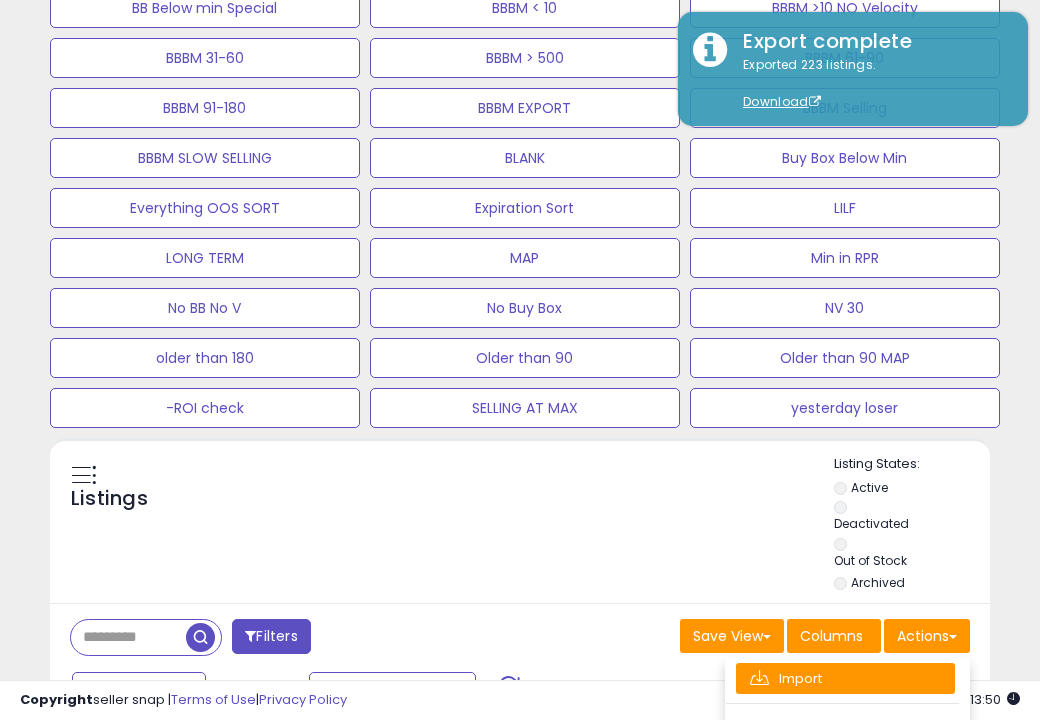 scroll, scrollTop: 999590, scrollLeft: 999457, axis: both 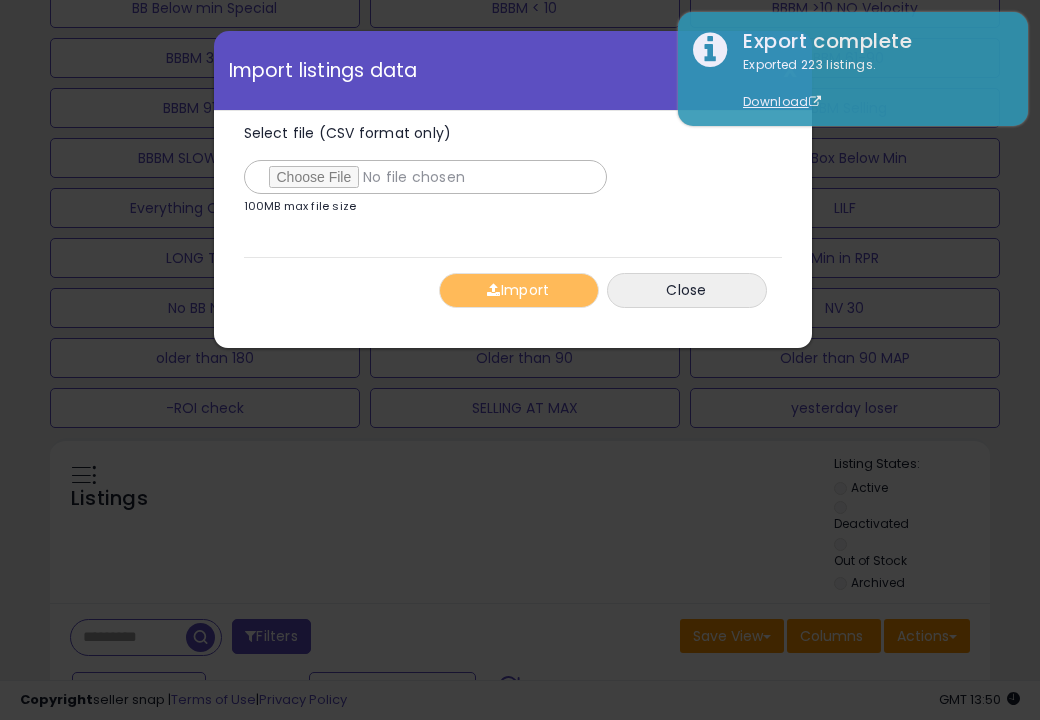 type on "**********" 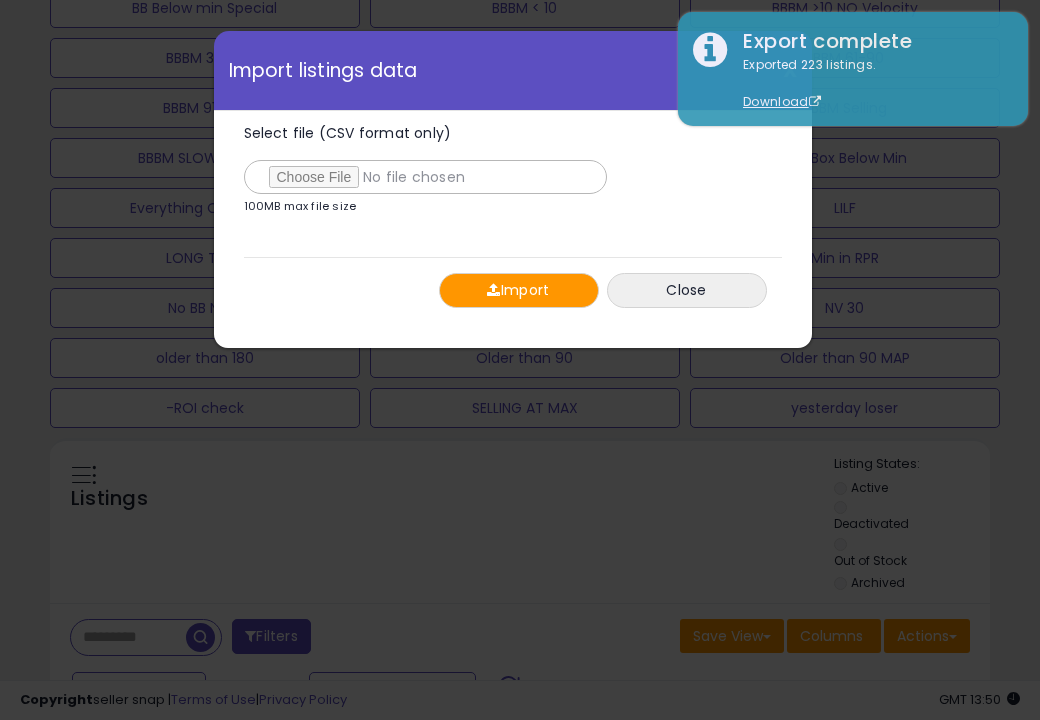 click at bounding box center (493, 290) 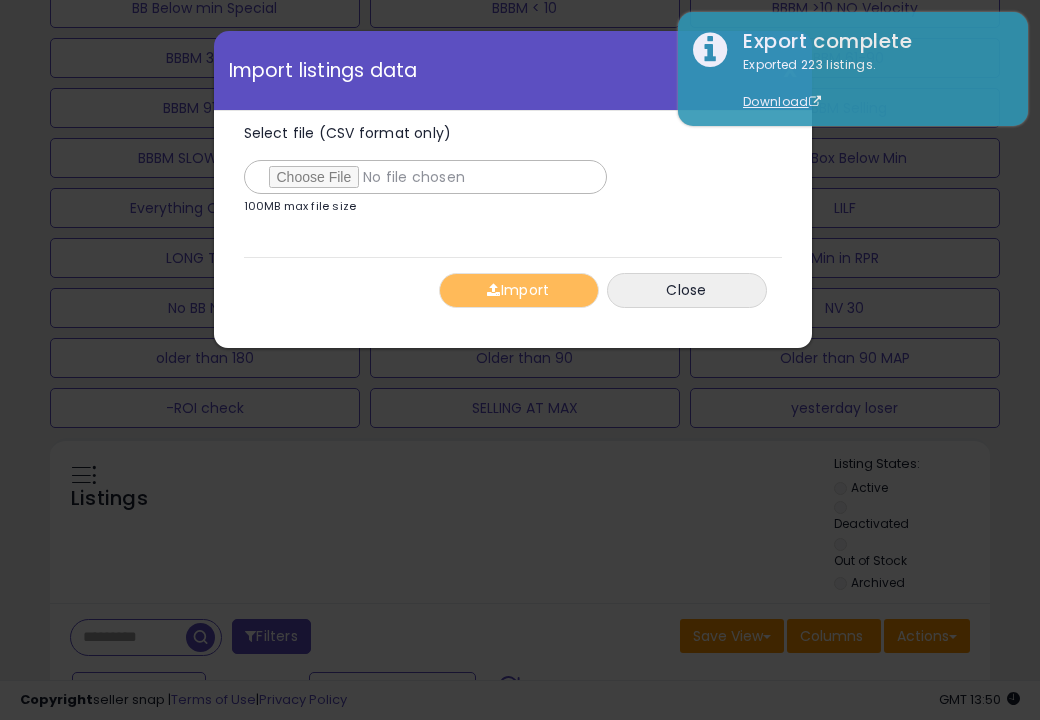 click on "Select file (CSV format only)
100MB max file size
0%
Import
Close" at bounding box center [513, 217] 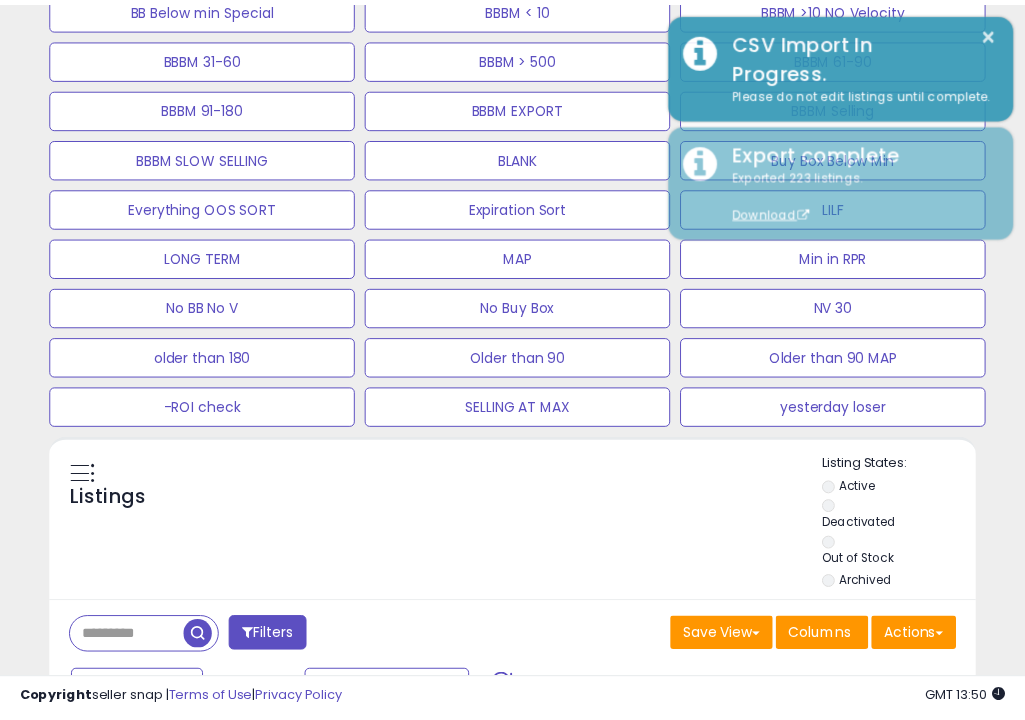 scroll, scrollTop: 409, scrollLeft: 533, axis: both 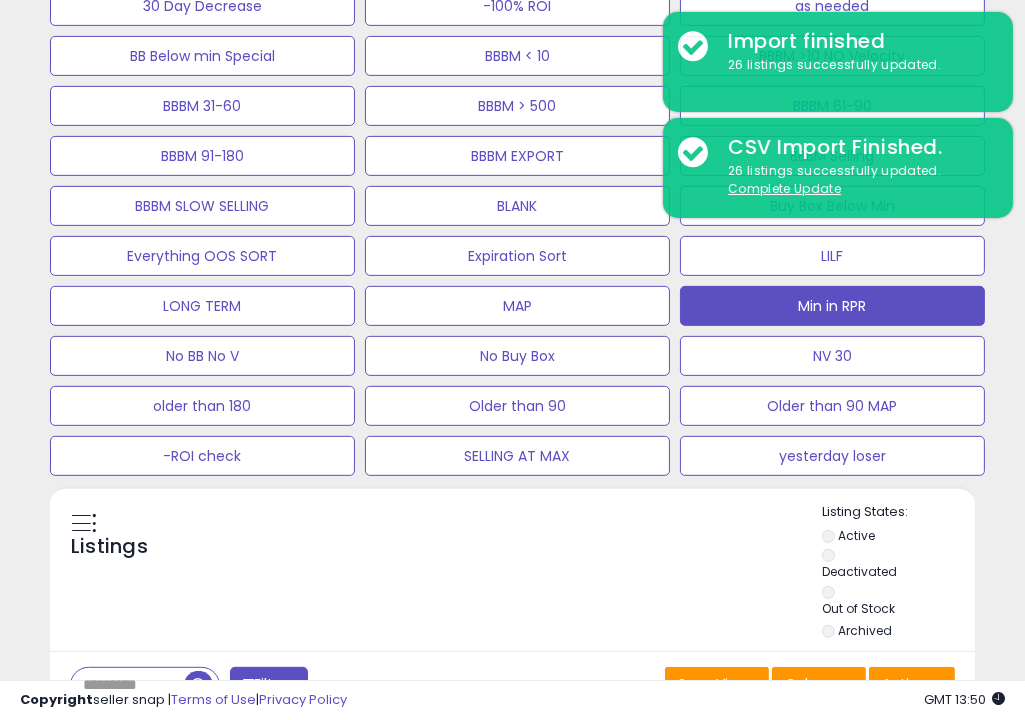 click on "Min in RPR" at bounding box center [517, -144] 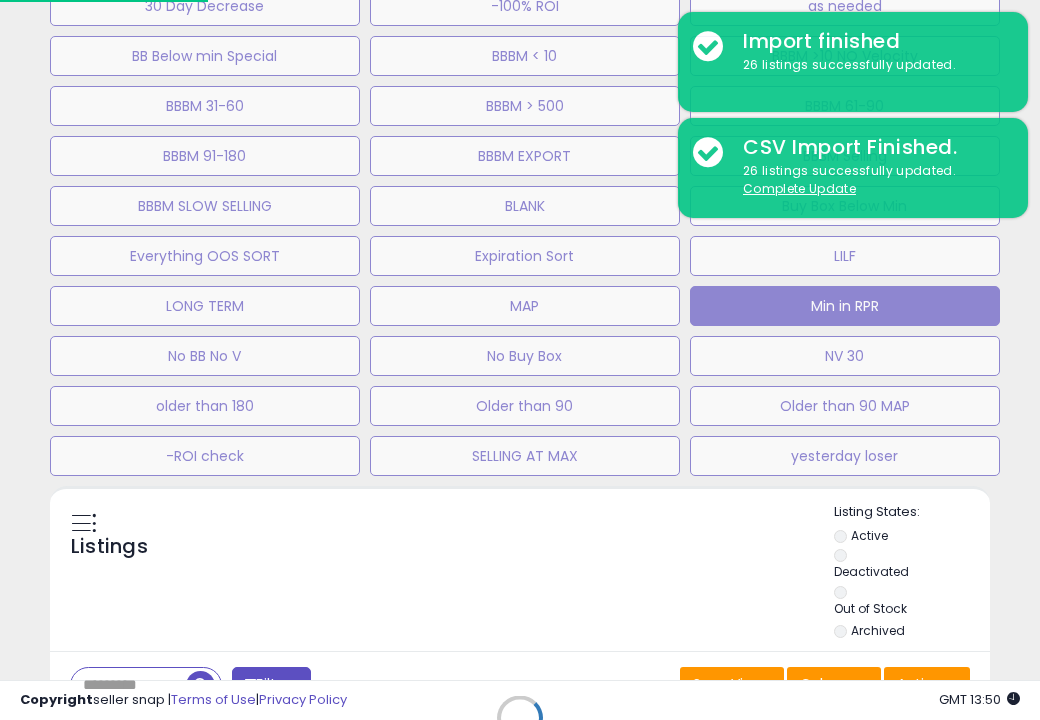 scroll, scrollTop: 999590, scrollLeft: 999457, axis: both 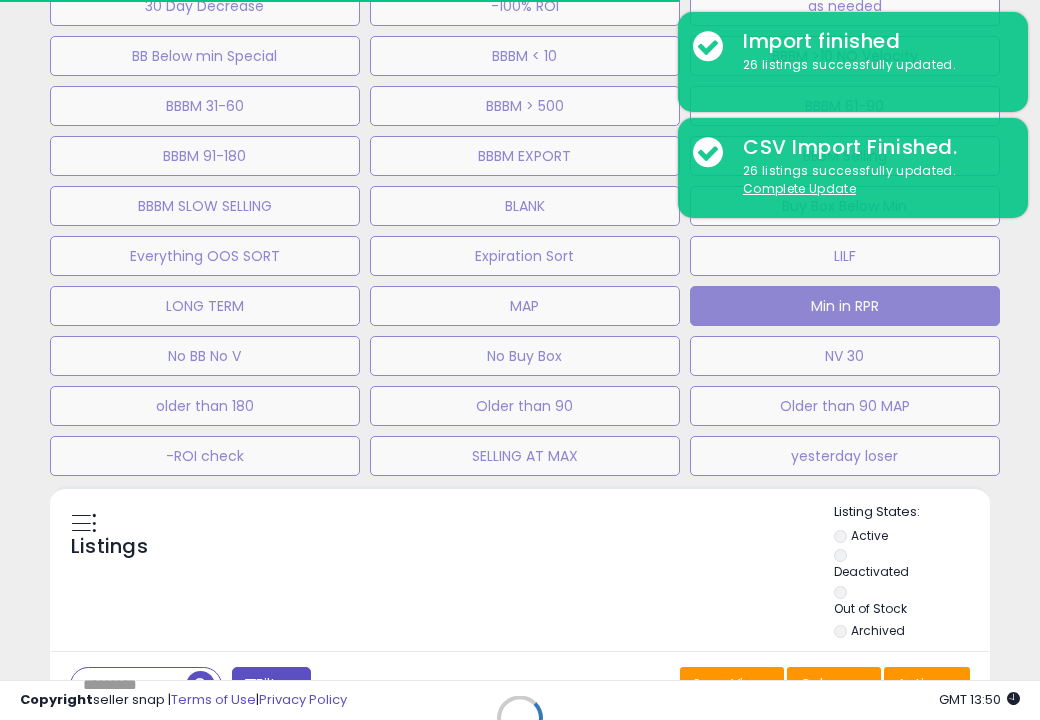 select on "**" 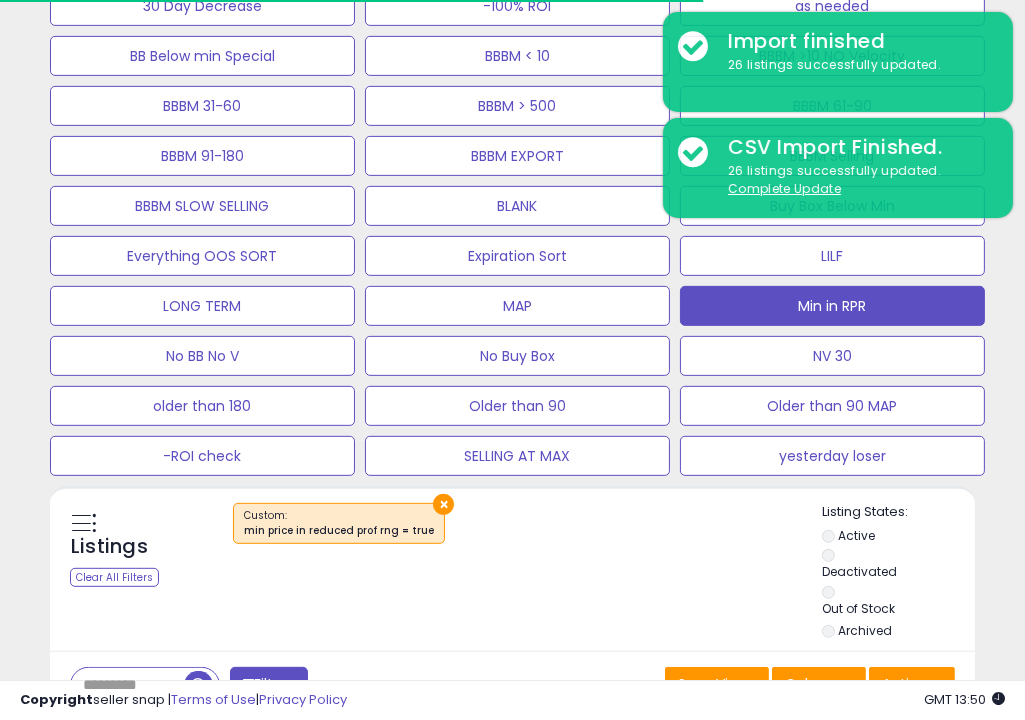 scroll, scrollTop: 409, scrollLeft: 533, axis: both 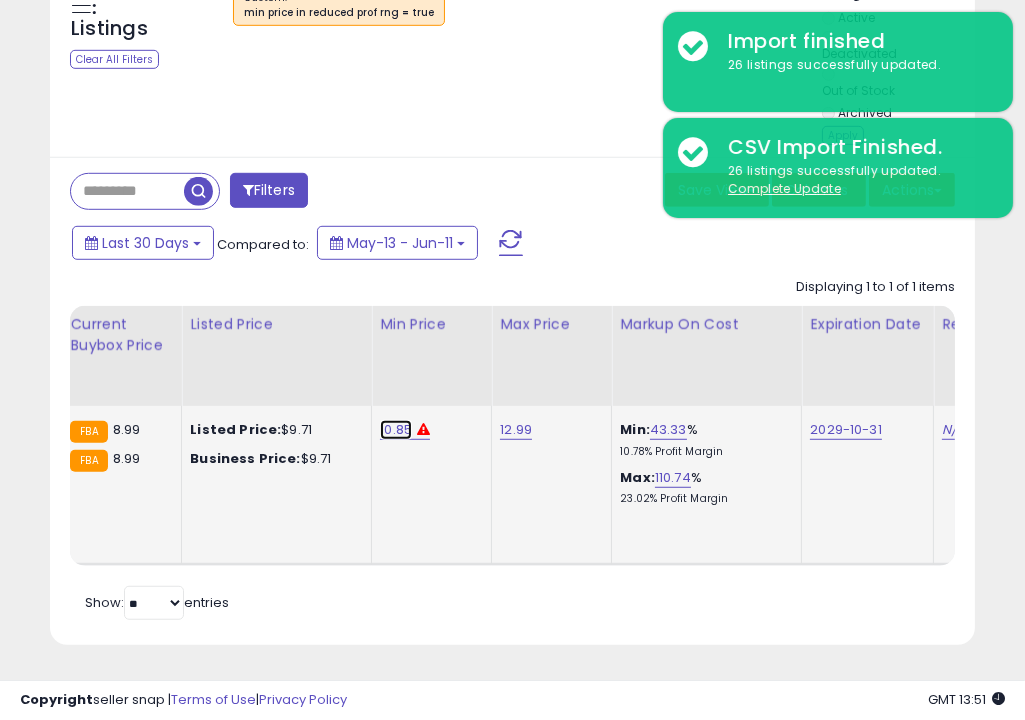 click on "10.85" at bounding box center (396, 430) 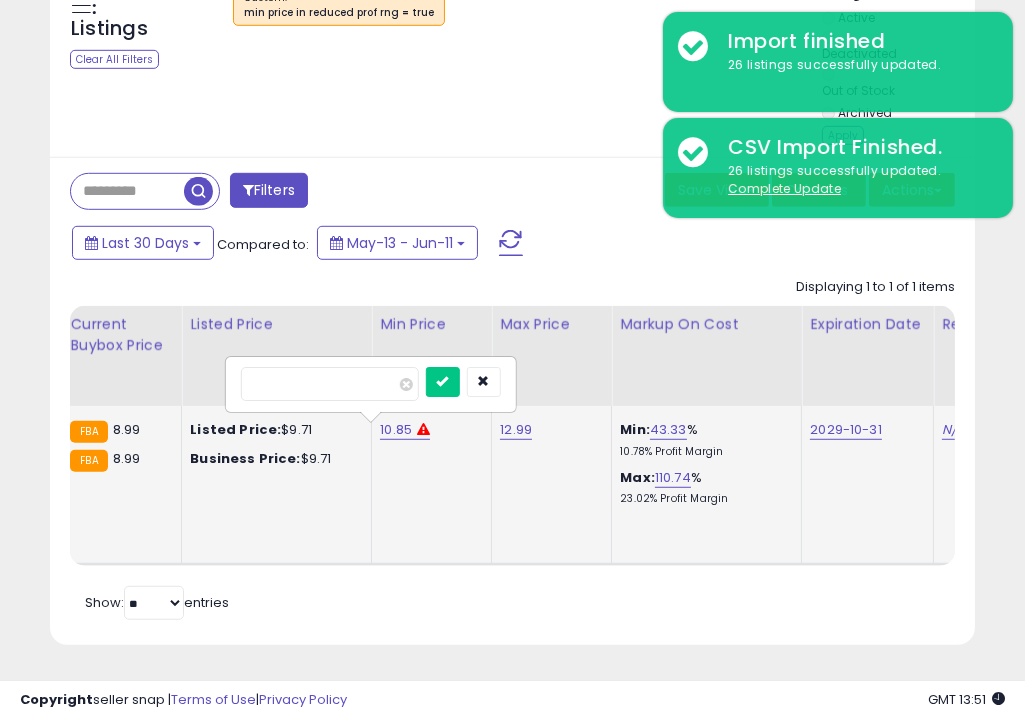 type on "*" 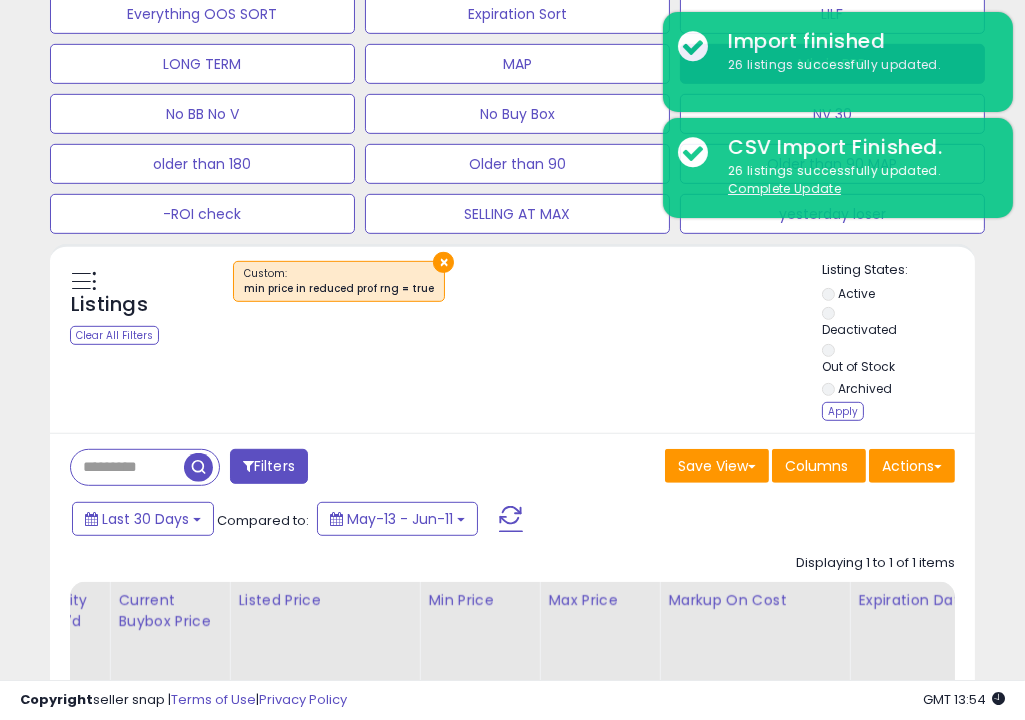 scroll, scrollTop: 1063, scrollLeft: 0, axis: vertical 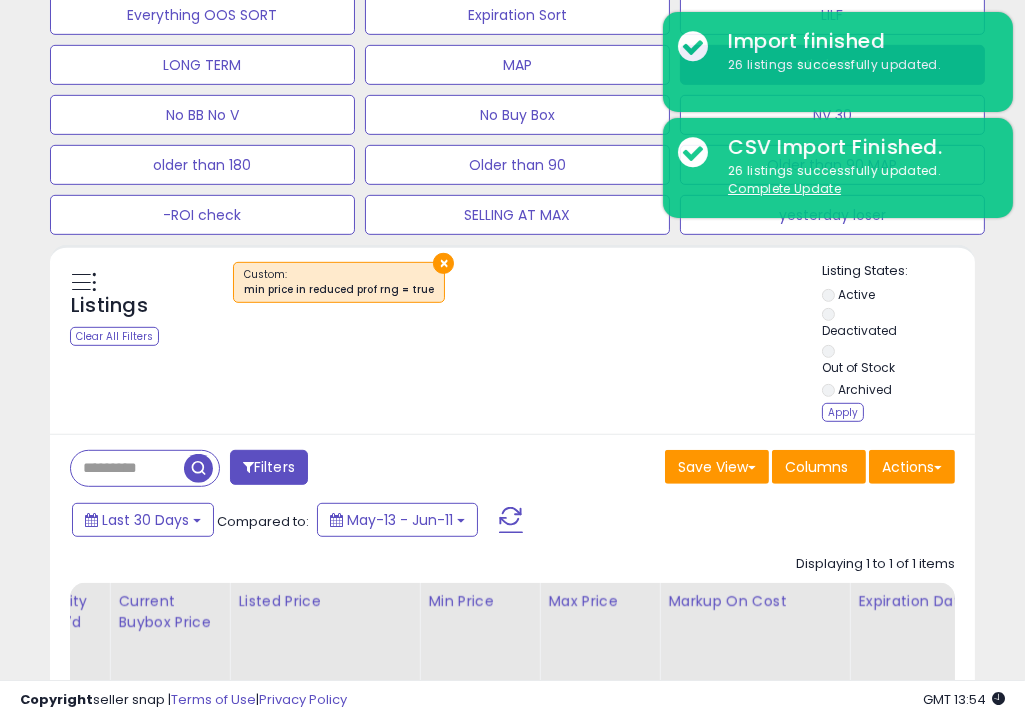 click on "Listings
Clear All Filters
×" at bounding box center [512, 583] 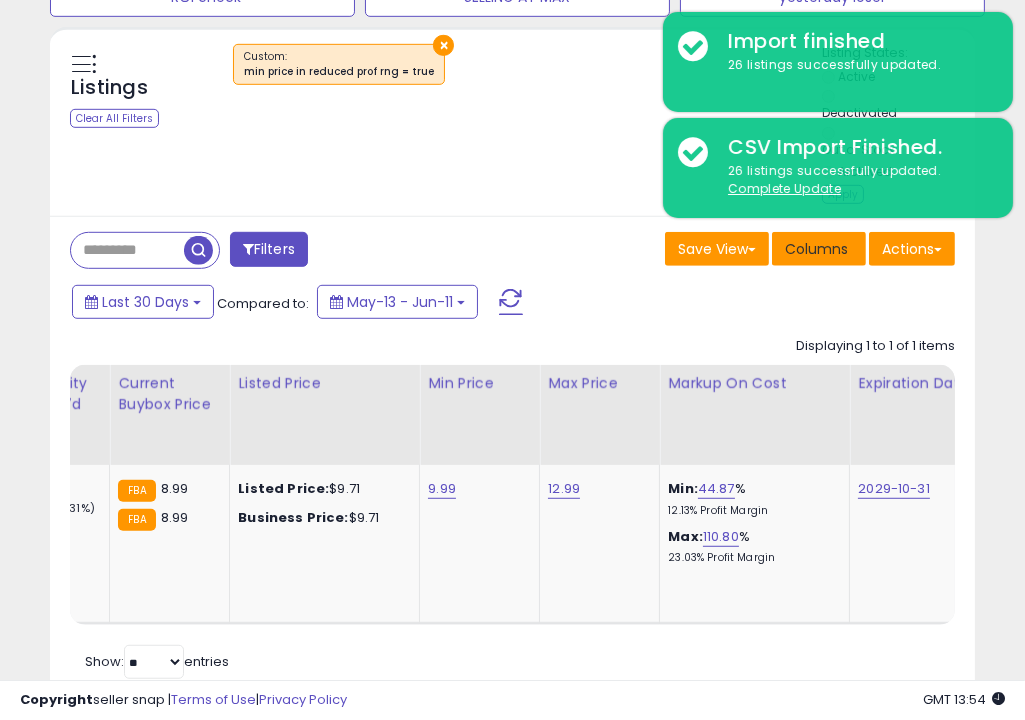 scroll, scrollTop: 1283, scrollLeft: 0, axis: vertical 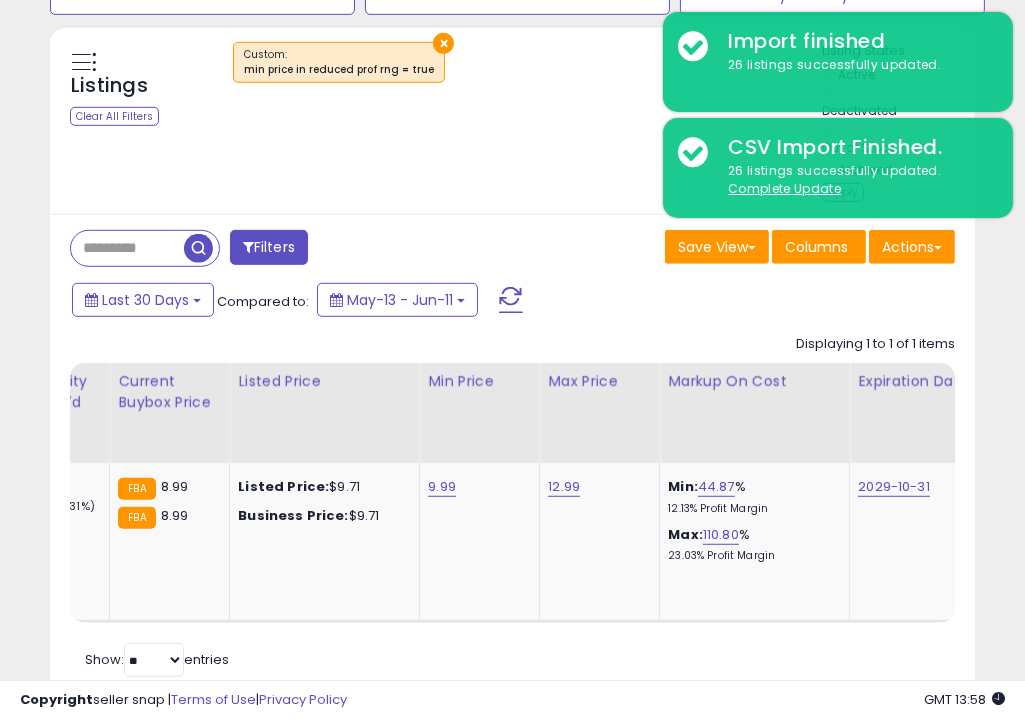 click on "**********" at bounding box center (512, -236) 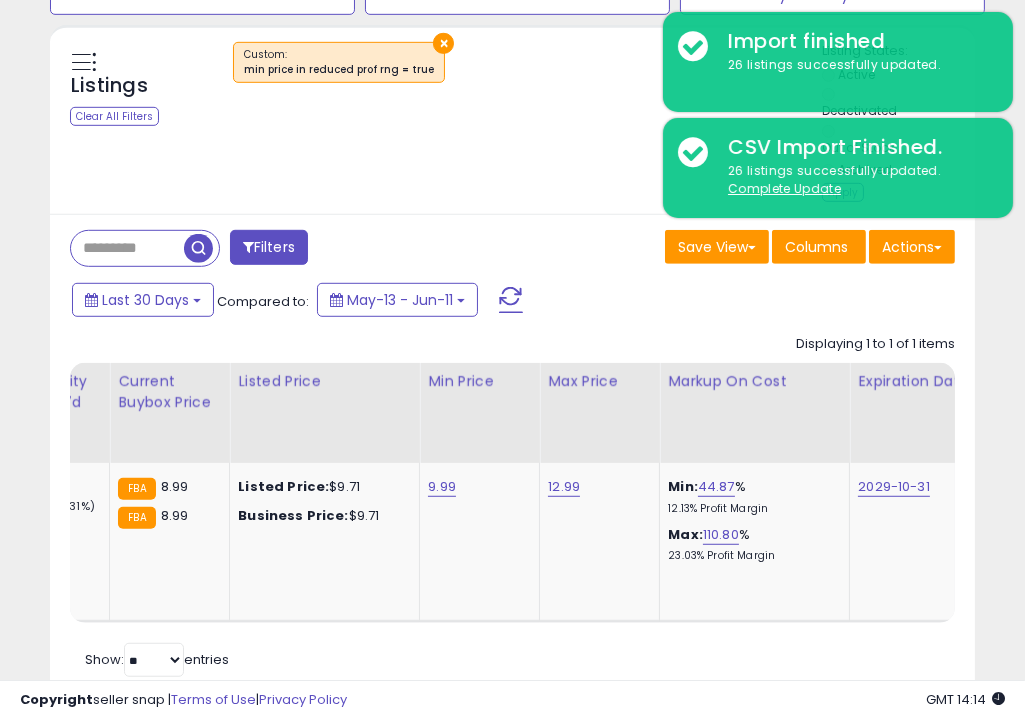click on "Listings
Clear All Filters
×" at bounding box center (512, 363) 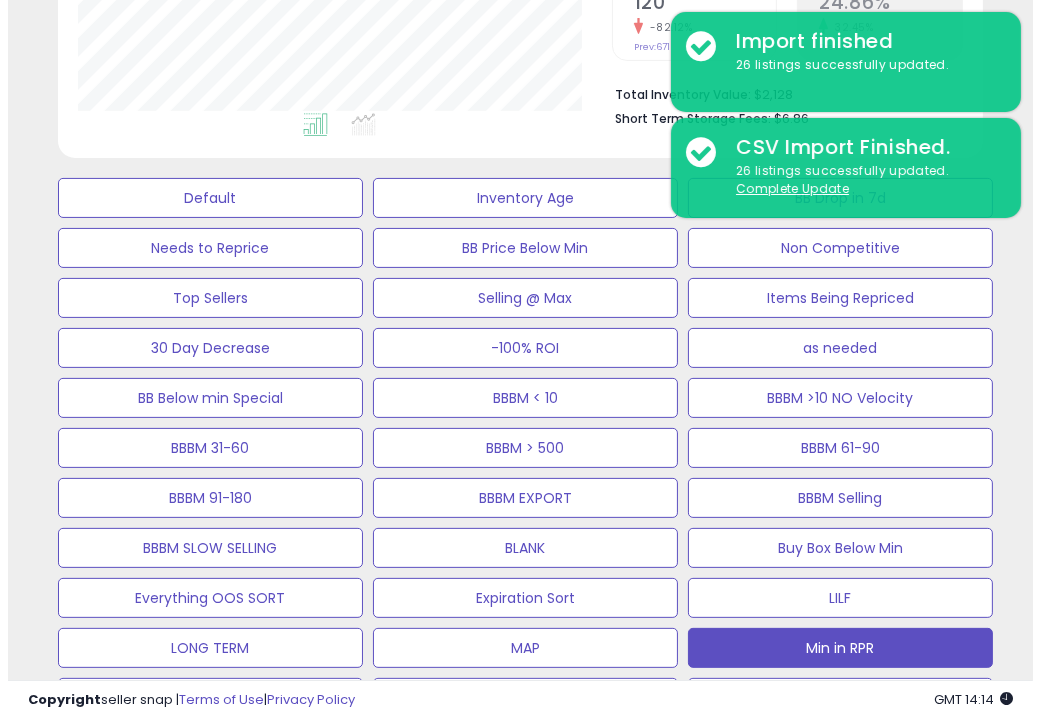 scroll, scrollTop: 476, scrollLeft: 0, axis: vertical 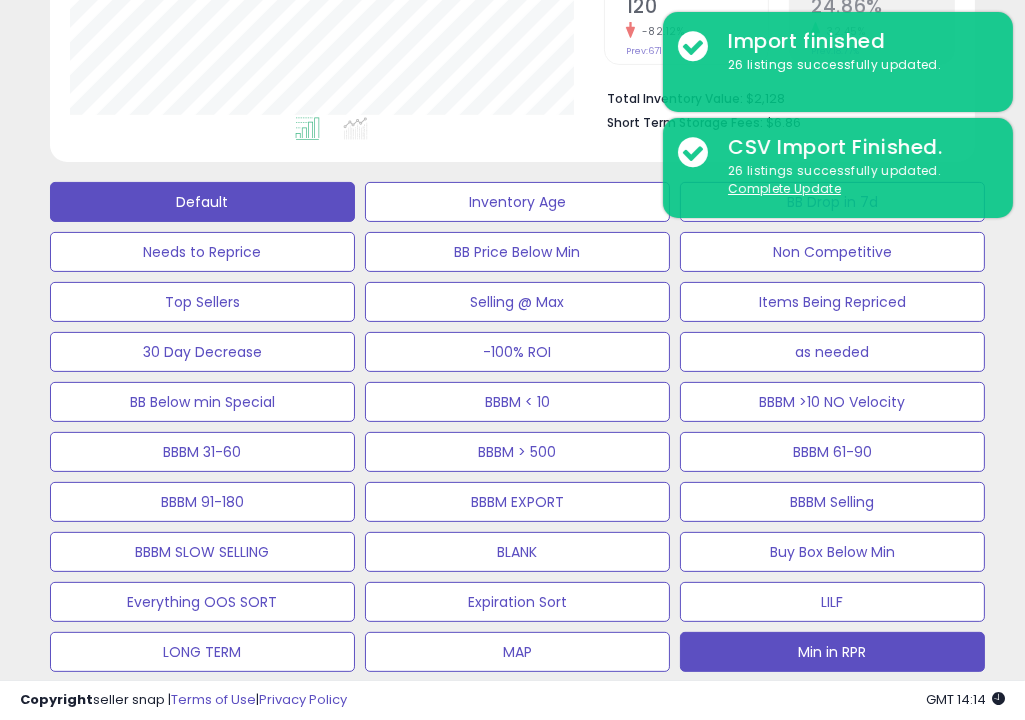 click on "Default" at bounding box center (202, 202) 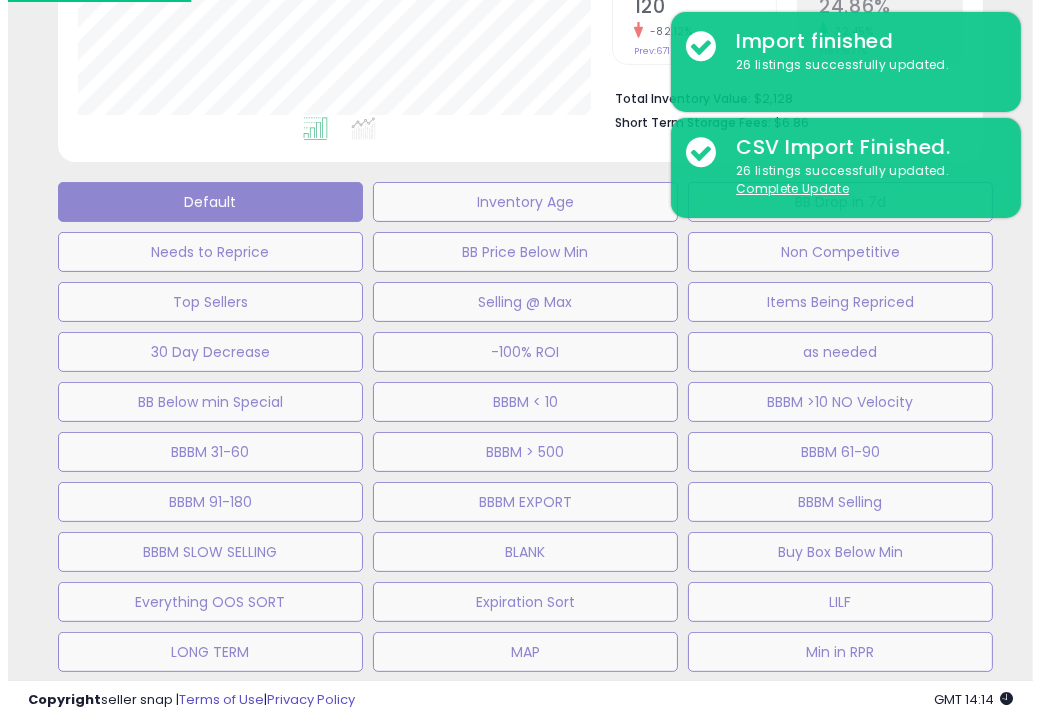 scroll, scrollTop: 999590, scrollLeft: 999457, axis: both 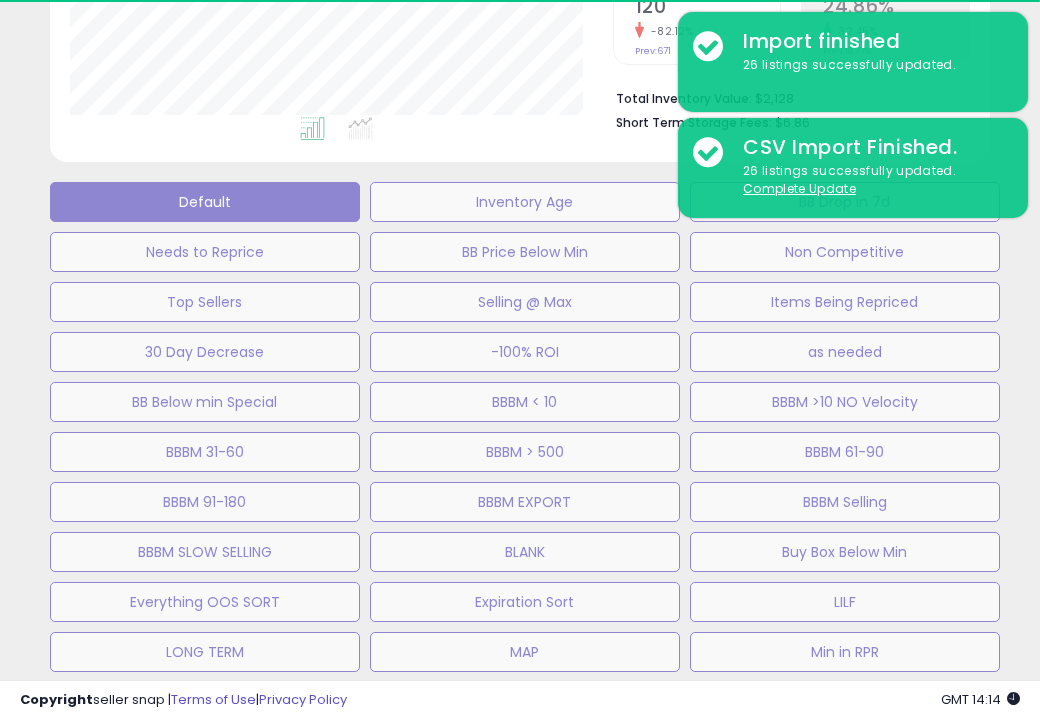 select on "**" 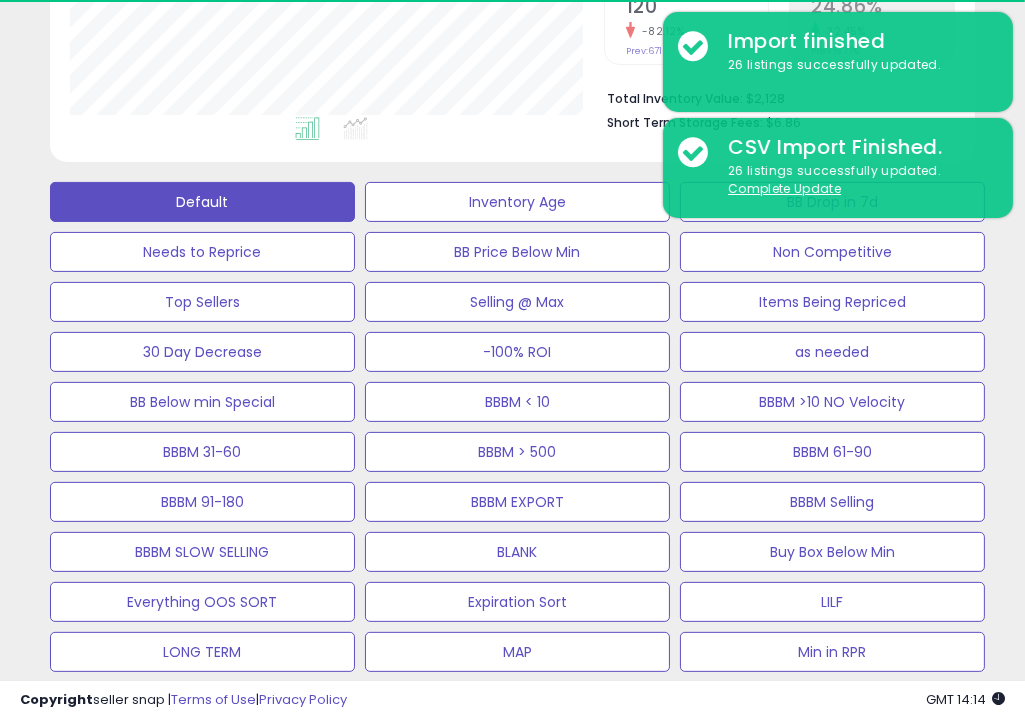 scroll, scrollTop: 409, scrollLeft: 533, axis: both 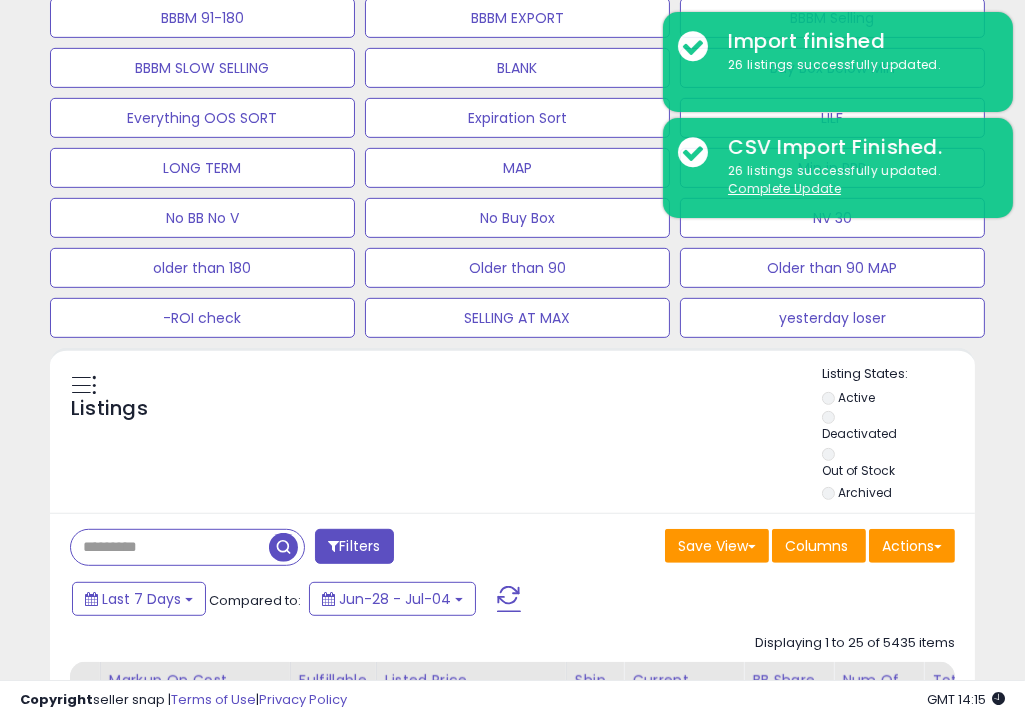 click at bounding box center [170, 547] 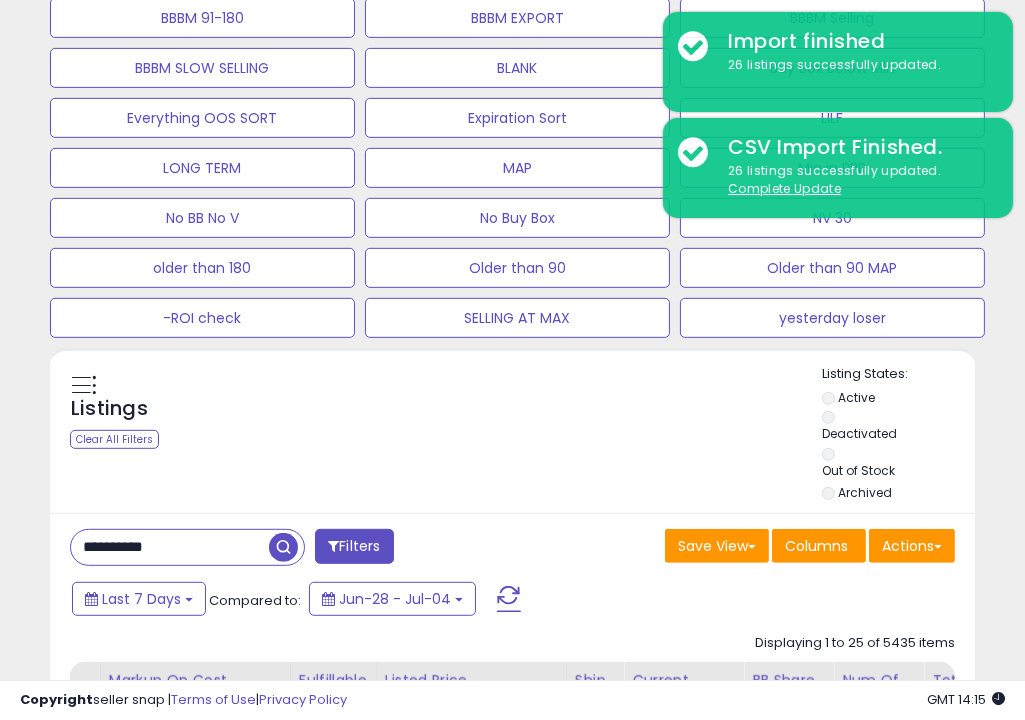 type on "**********" 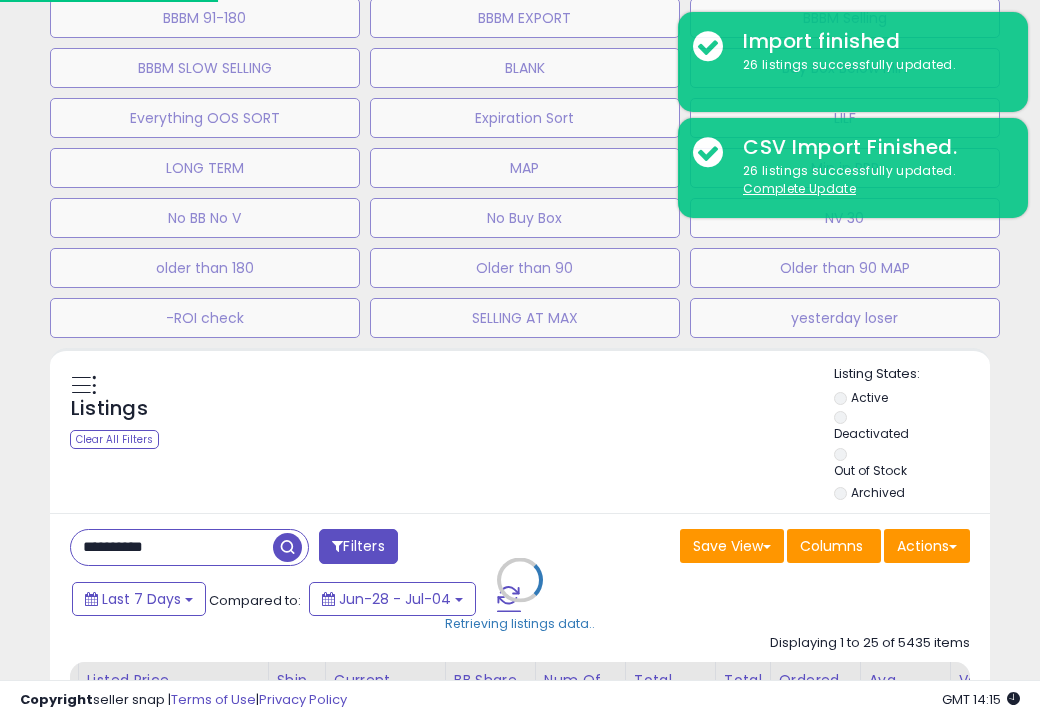 scroll, scrollTop: 999590, scrollLeft: 999457, axis: both 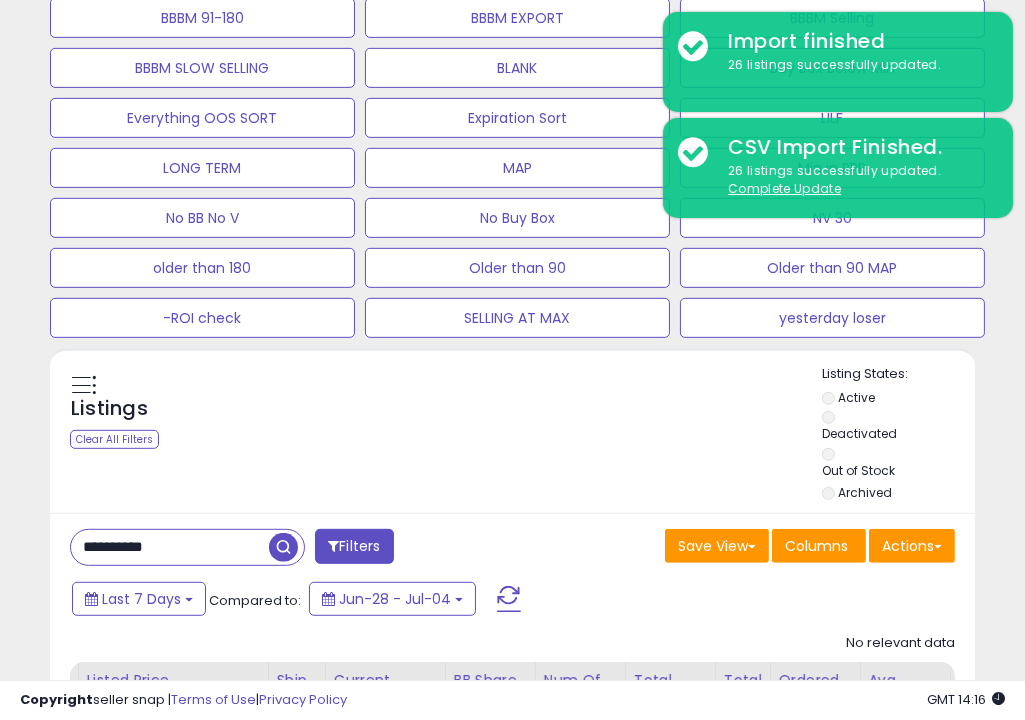 click on "Listings
Clear All Filters
Listing States:" at bounding box center (512, 435) 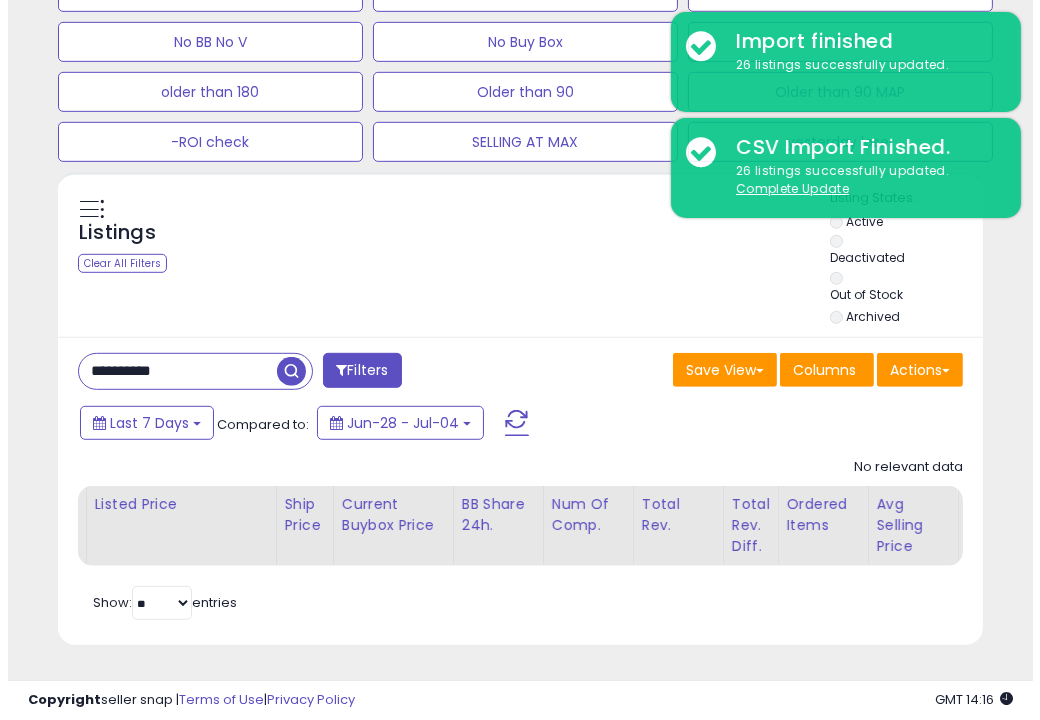 scroll, scrollTop: 1122, scrollLeft: 0, axis: vertical 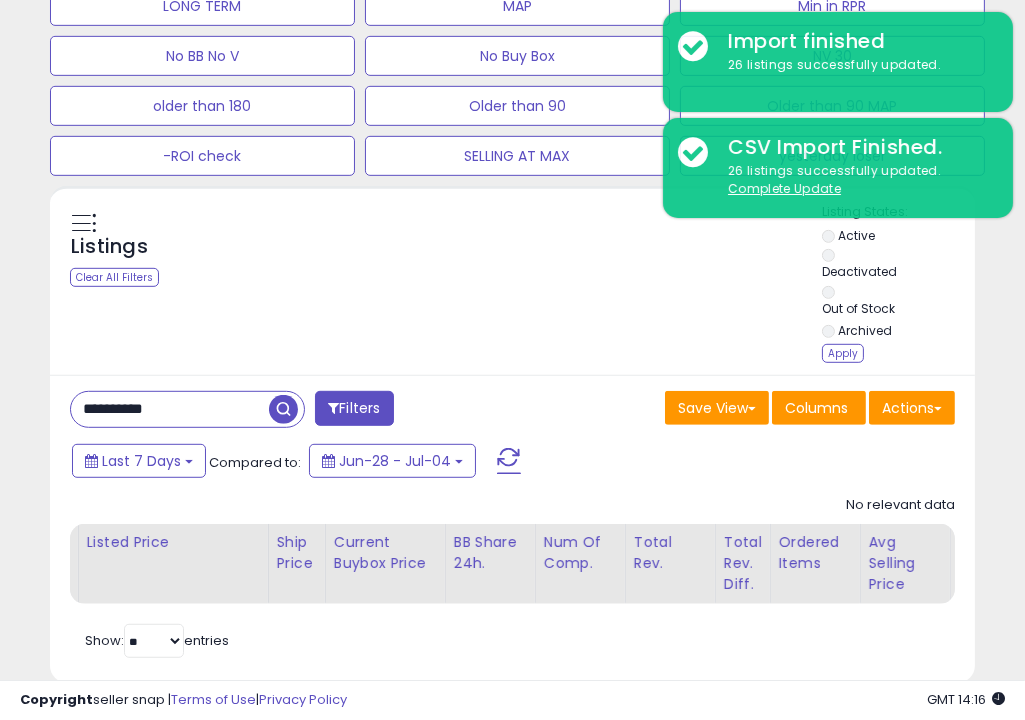 click on "Archived" at bounding box center (859, 333) 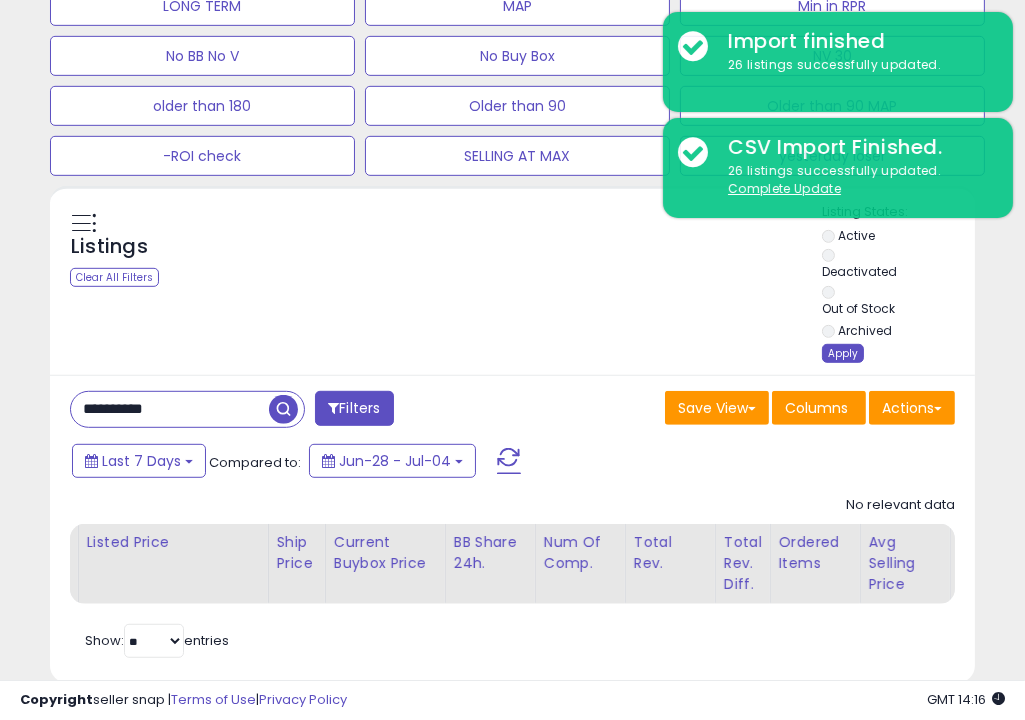 click on "Apply" at bounding box center [843, 353] 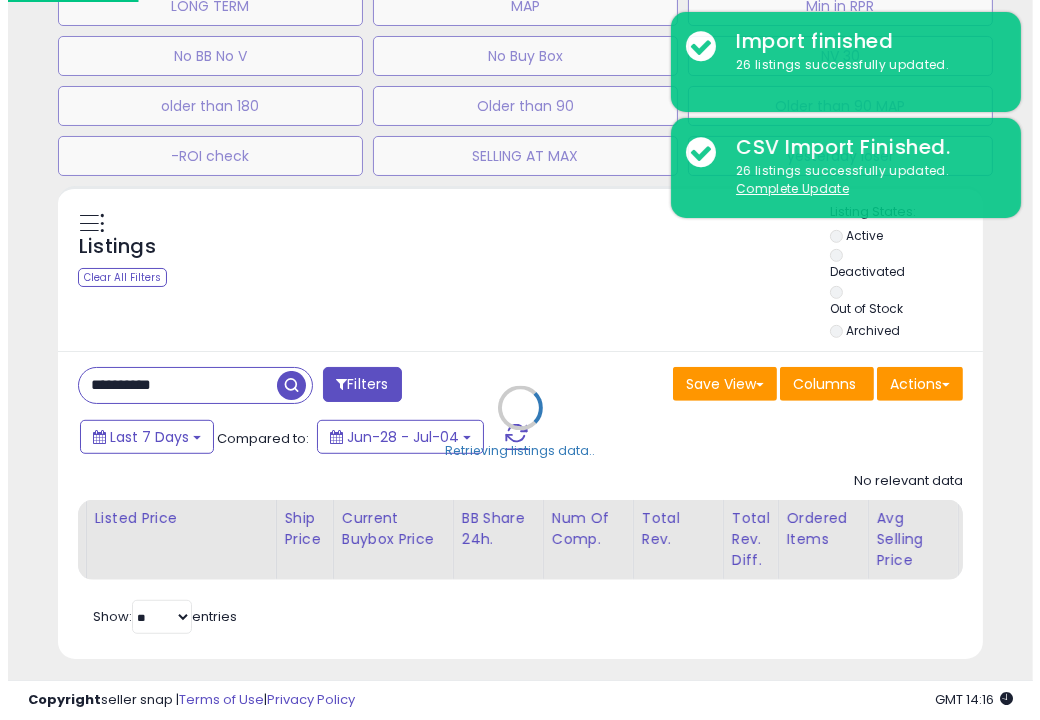 scroll, scrollTop: 999590, scrollLeft: 999457, axis: both 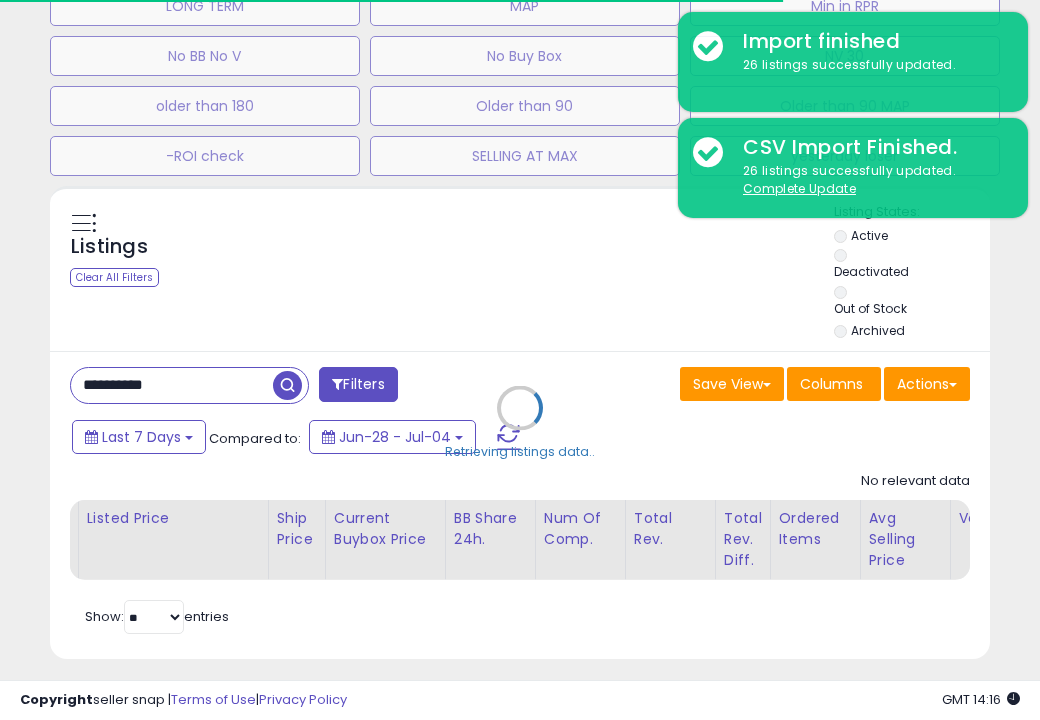 click on "Retrieving listings data.." at bounding box center (520, 422) 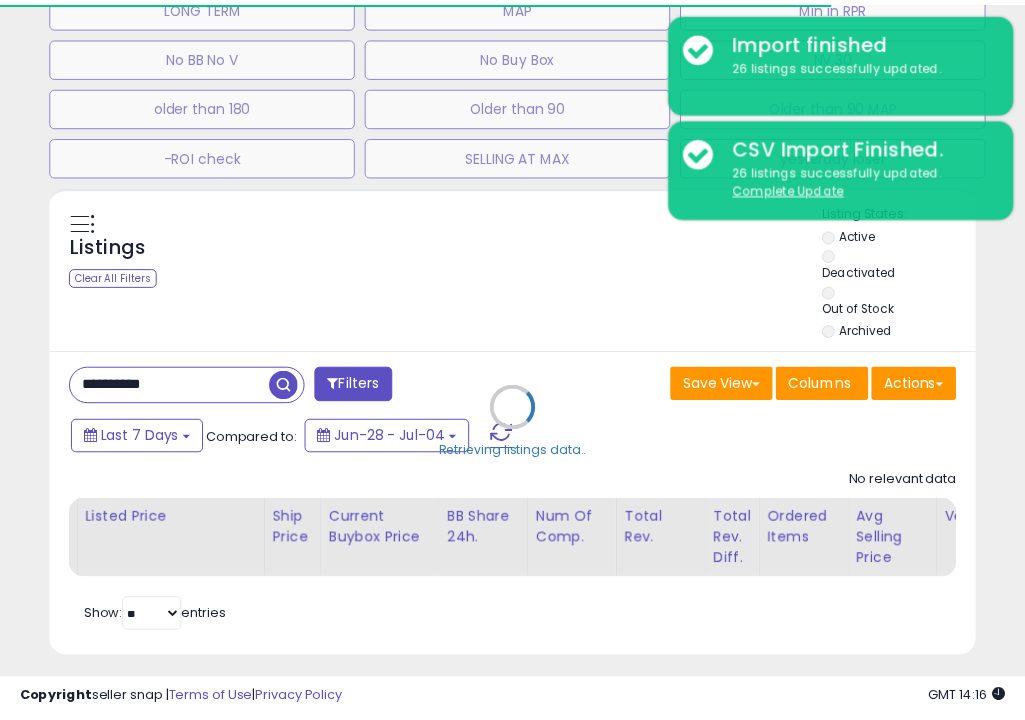 scroll, scrollTop: 409, scrollLeft: 533, axis: both 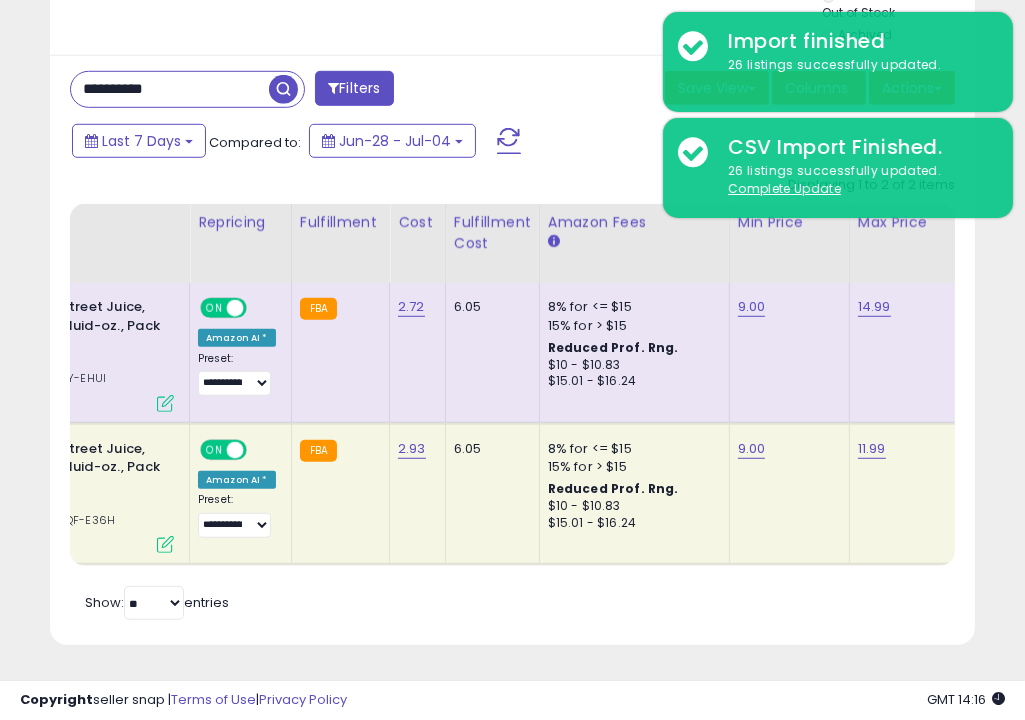 click on "9.00" 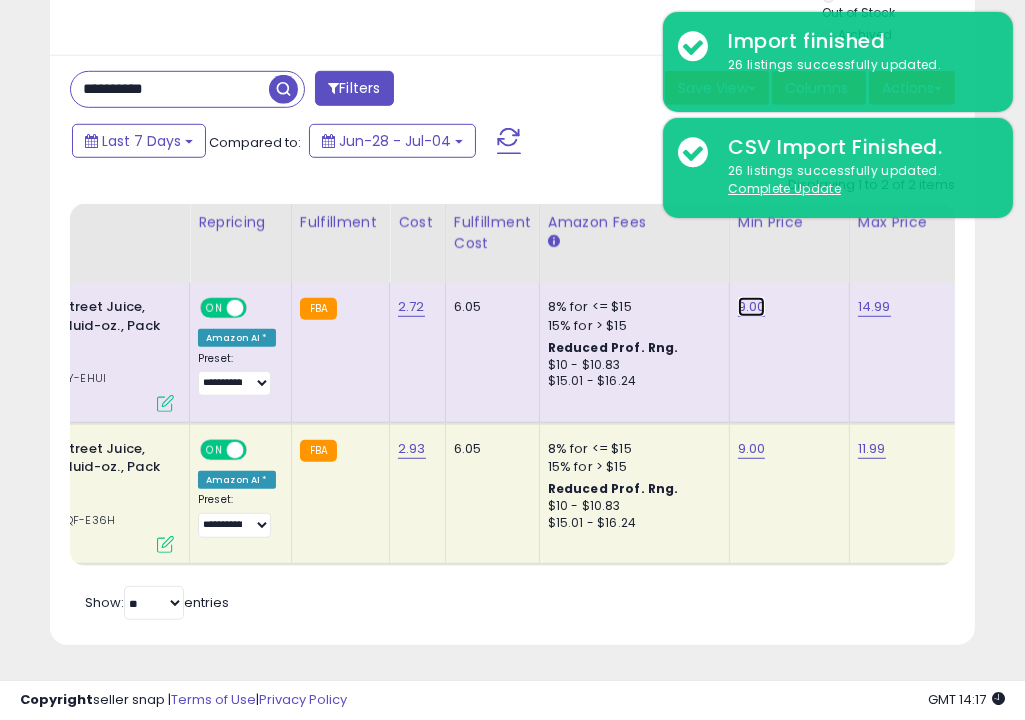 click on "9.00" at bounding box center [752, 307] 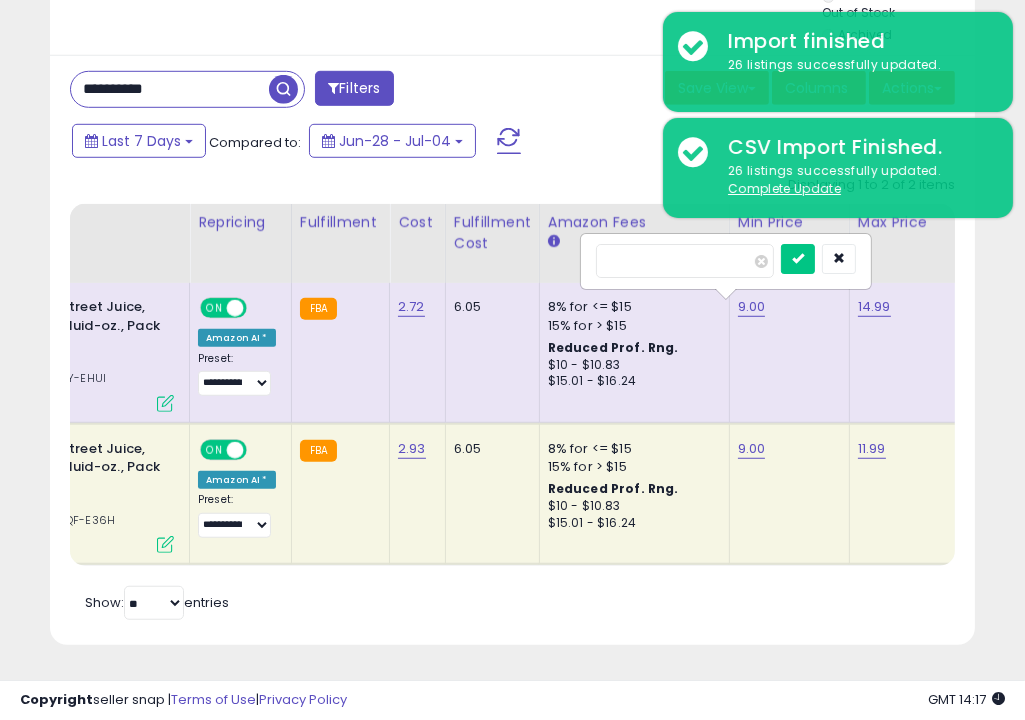 type on "*" 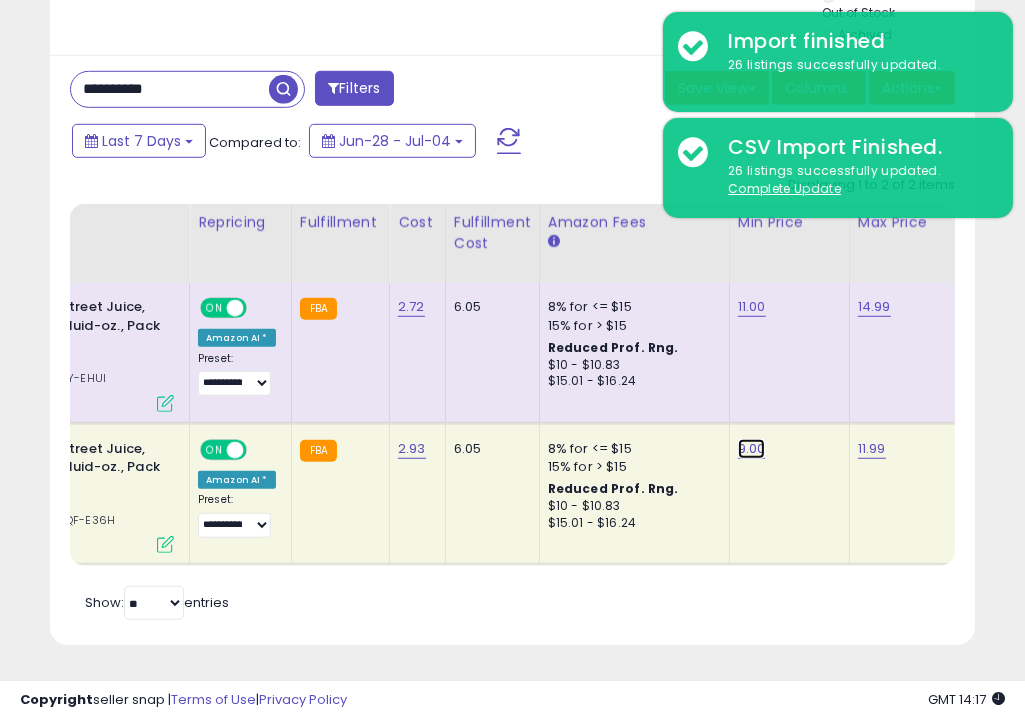 click on "9.00" at bounding box center (752, 449) 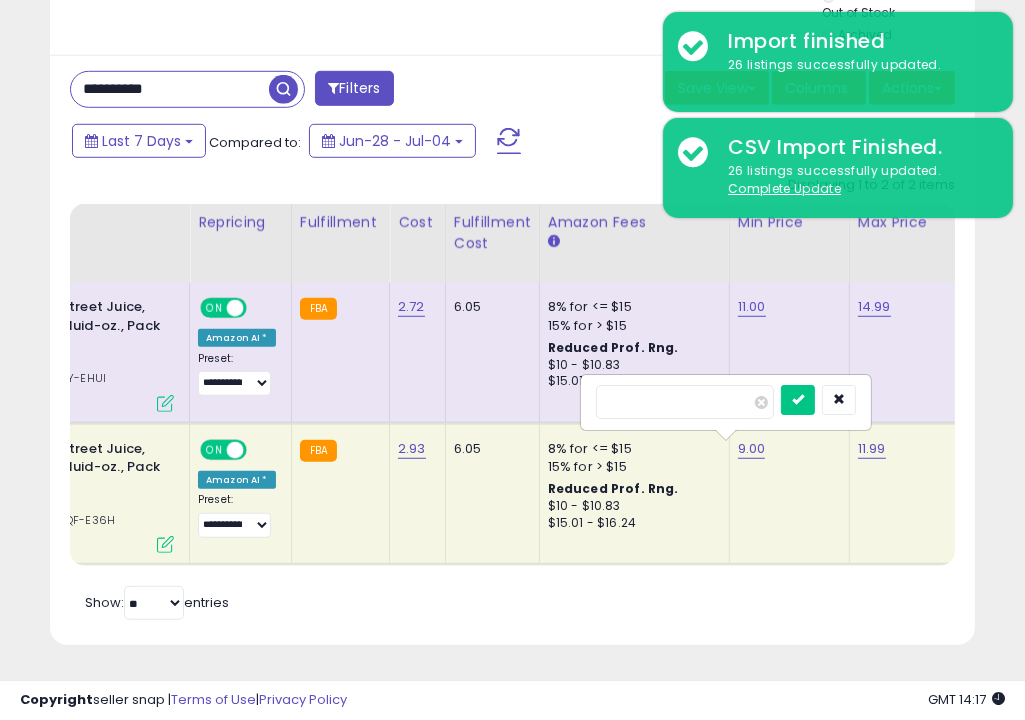 type on "*" 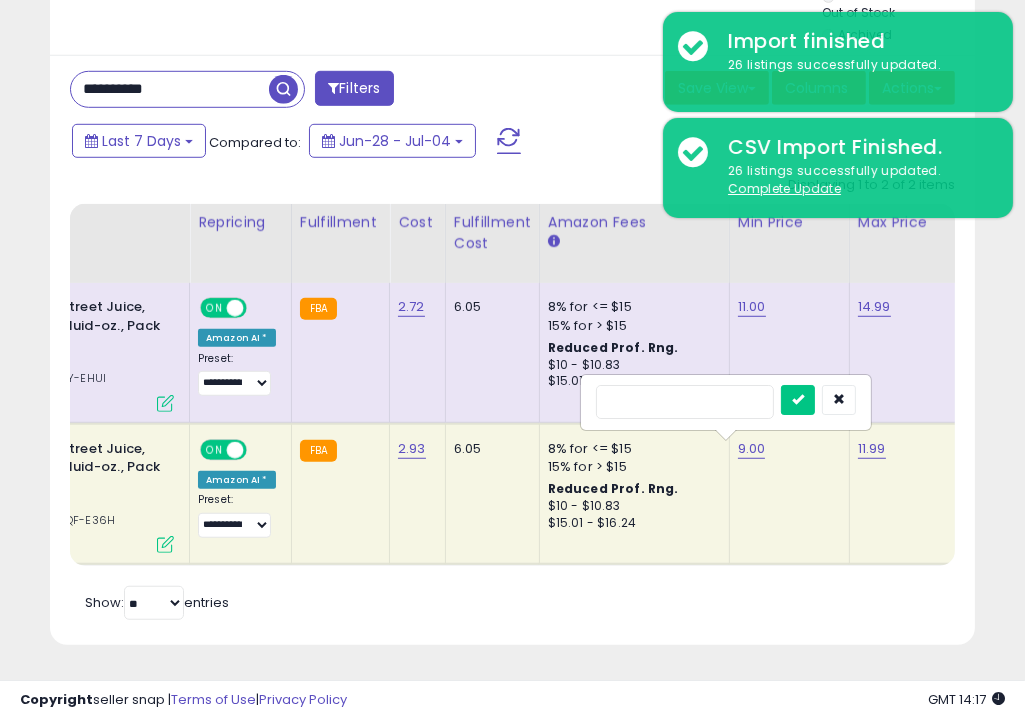 type on "**" 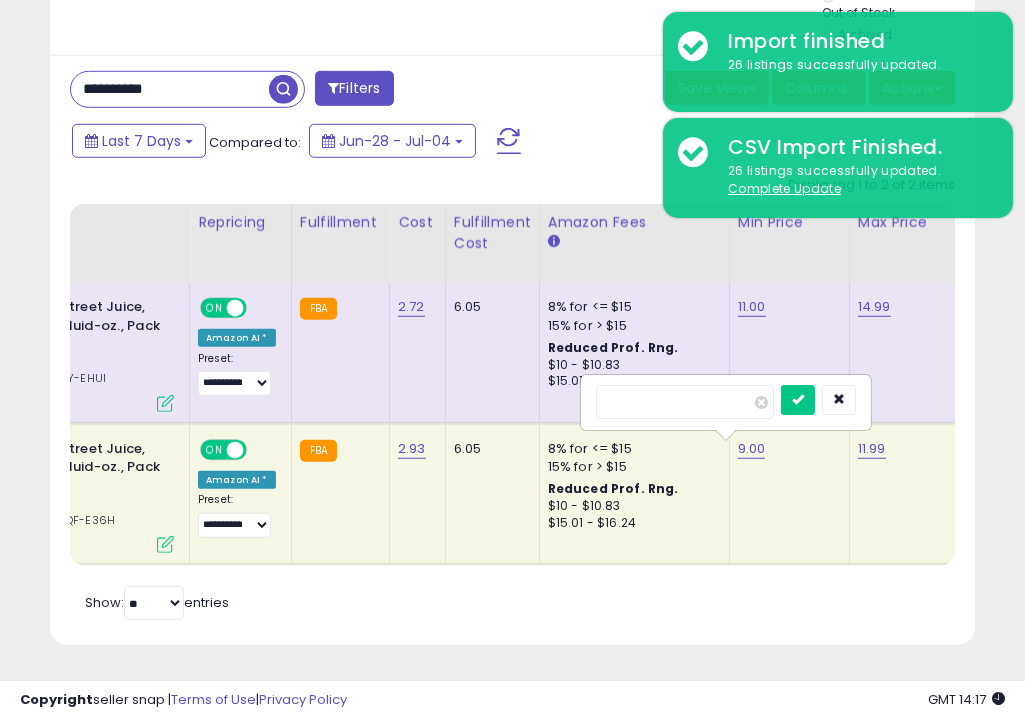 click at bounding box center (798, 400) 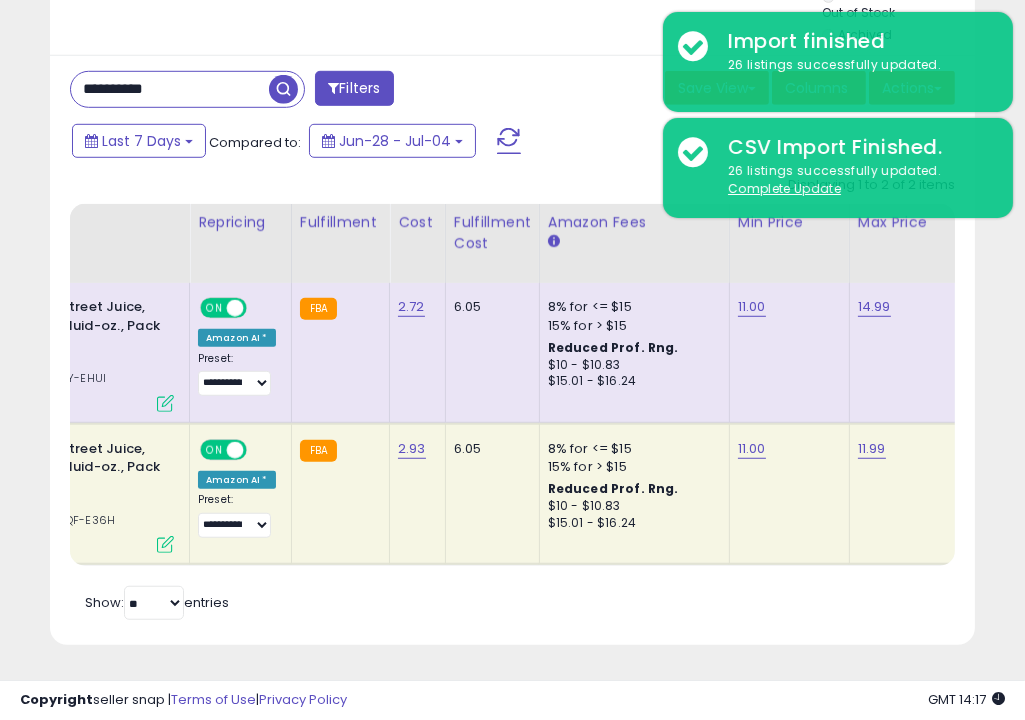 click on "11.00" 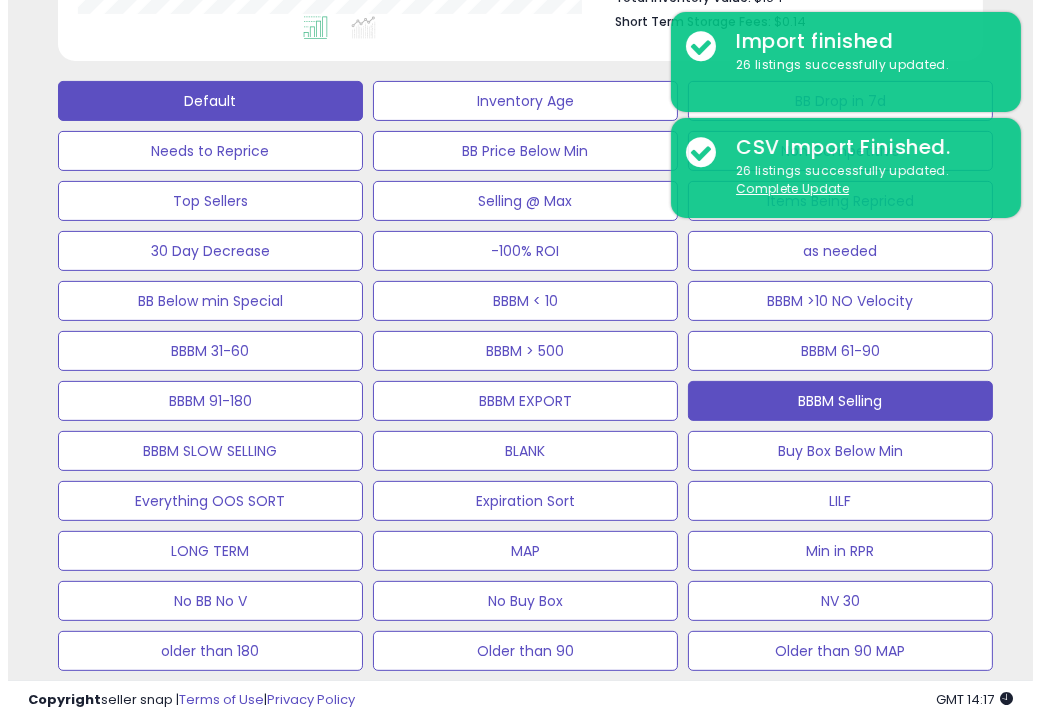 scroll, scrollTop: 568, scrollLeft: 0, axis: vertical 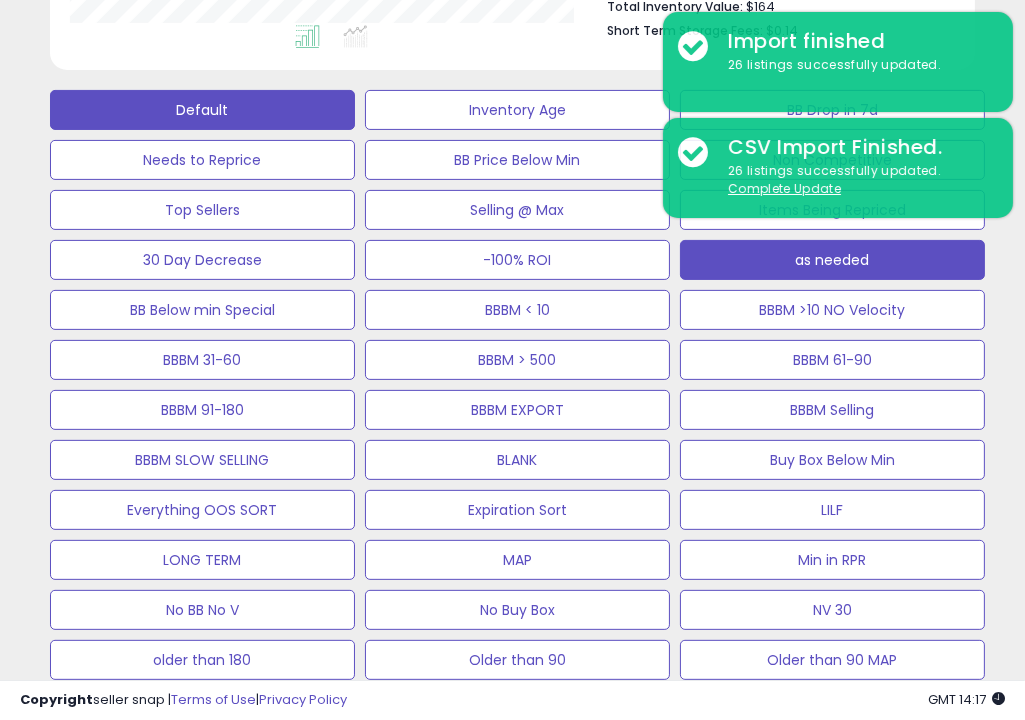 click on "as needed" at bounding box center (517, 110) 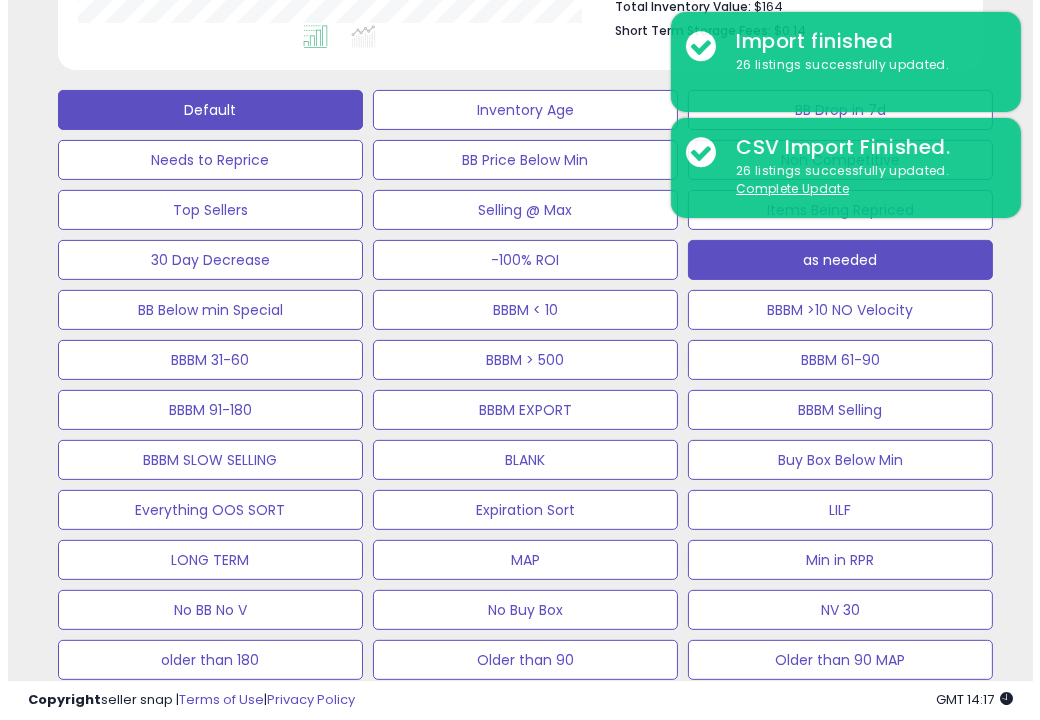 scroll, scrollTop: 999590, scrollLeft: 999457, axis: both 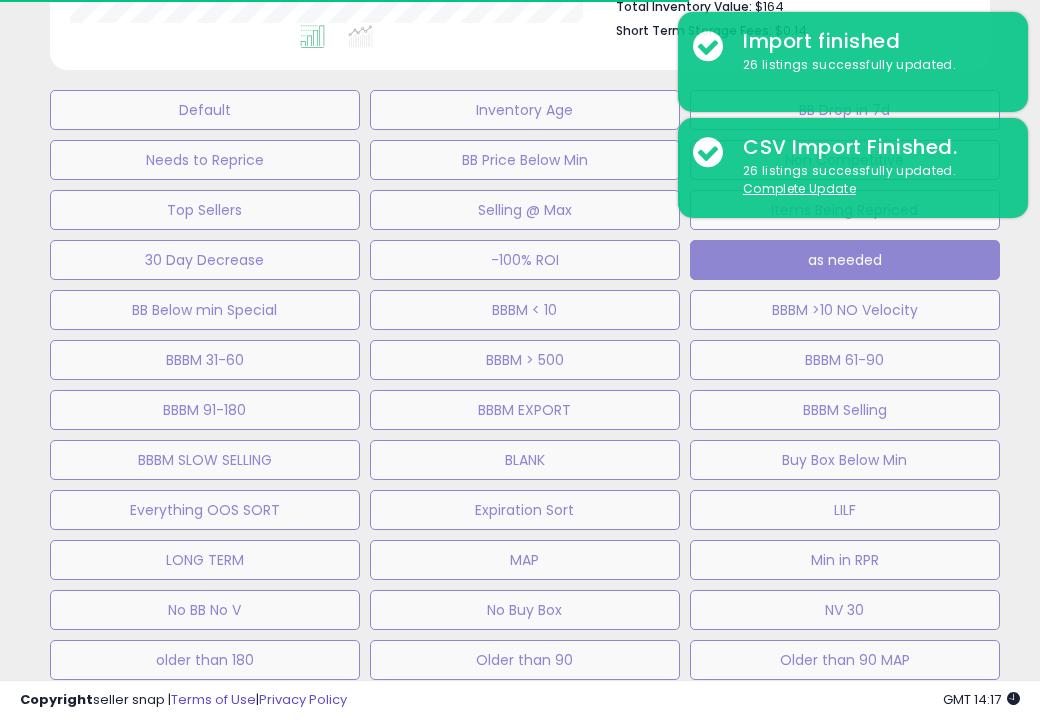 type 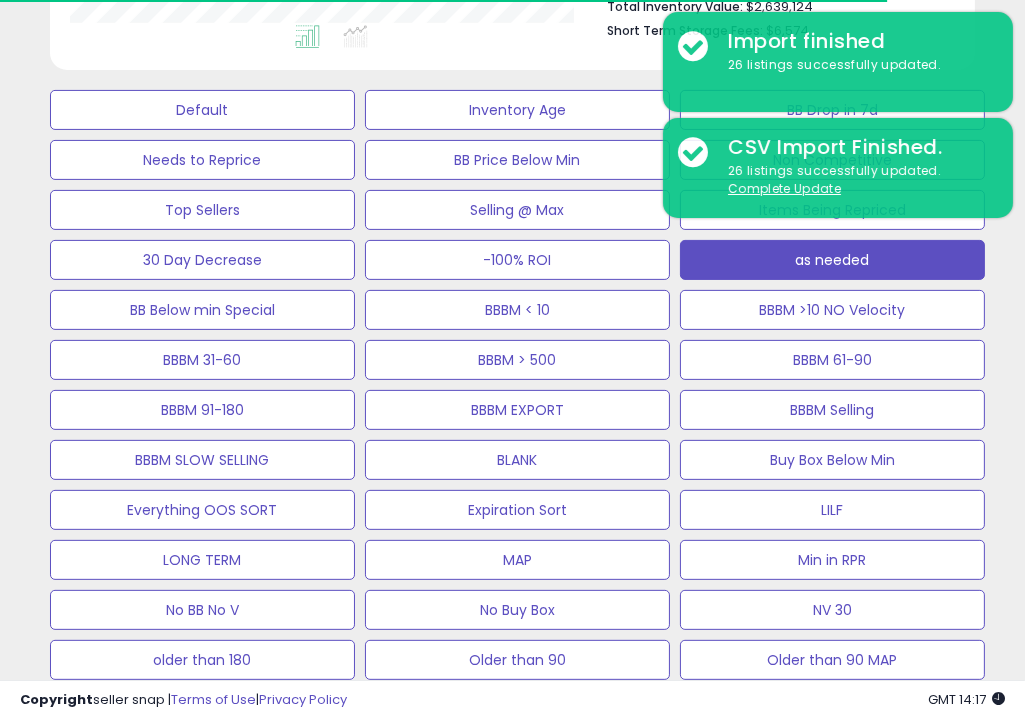 scroll, scrollTop: 409, scrollLeft: 533, axis: both 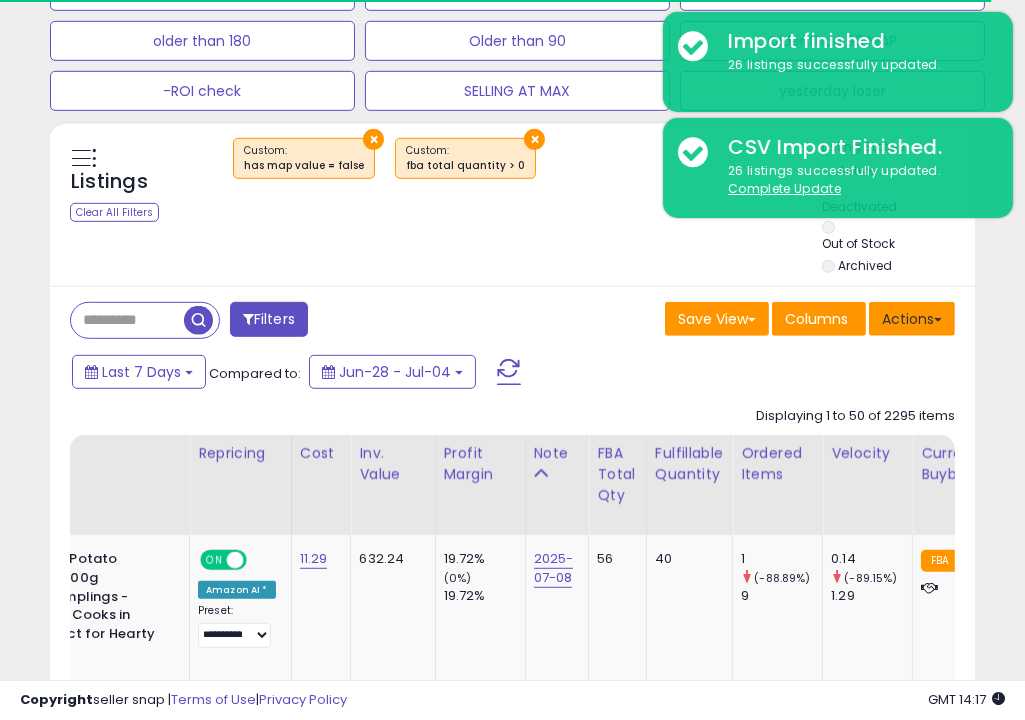 click at bounding box center (938, 320) 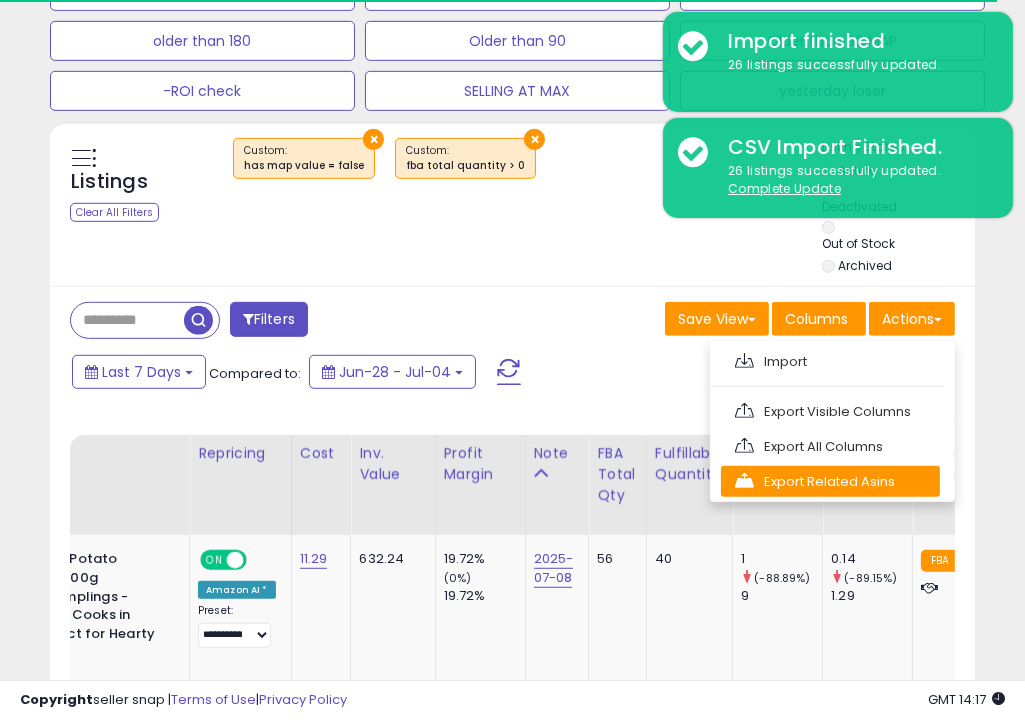 click on "Export Related Asins" at bounding box center [830, 481] 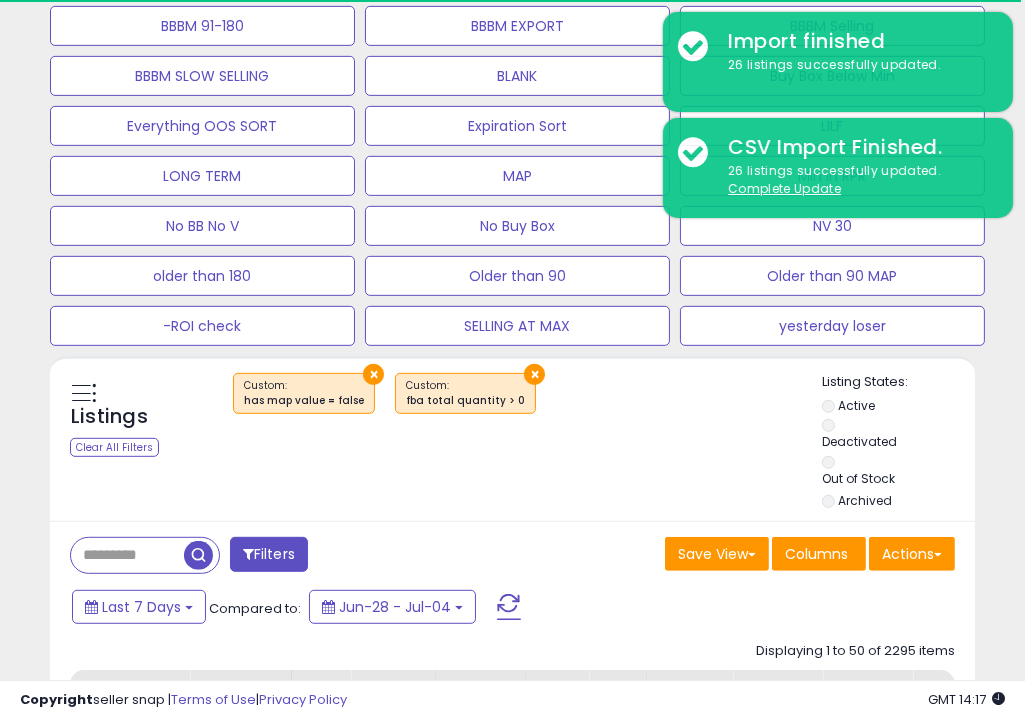 scroll, scrollTop: 1007, scrollLeft: 0, axis: vertical 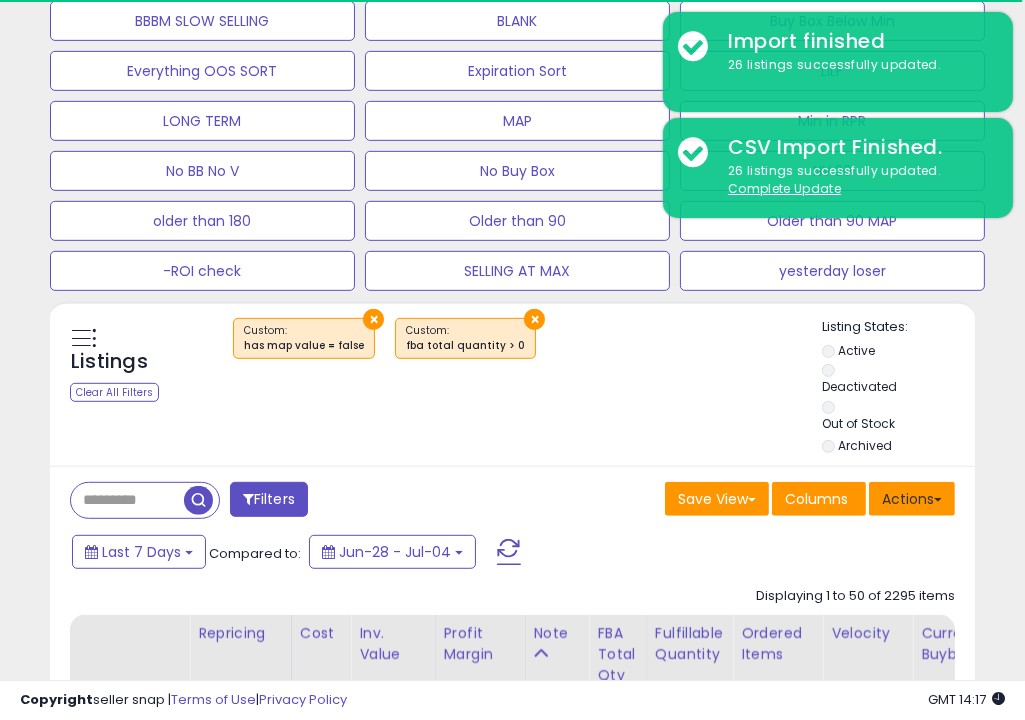 click on "Actions" at bounding box center [912, 499] 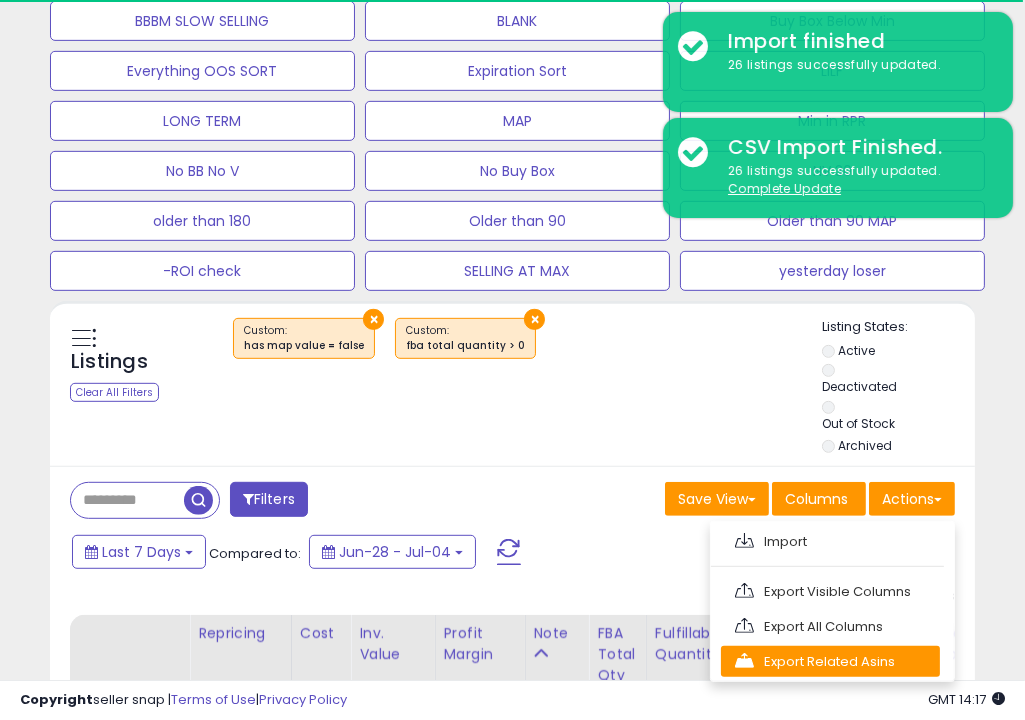 click on "Export Related Asins" at bounding box center [830, 661] 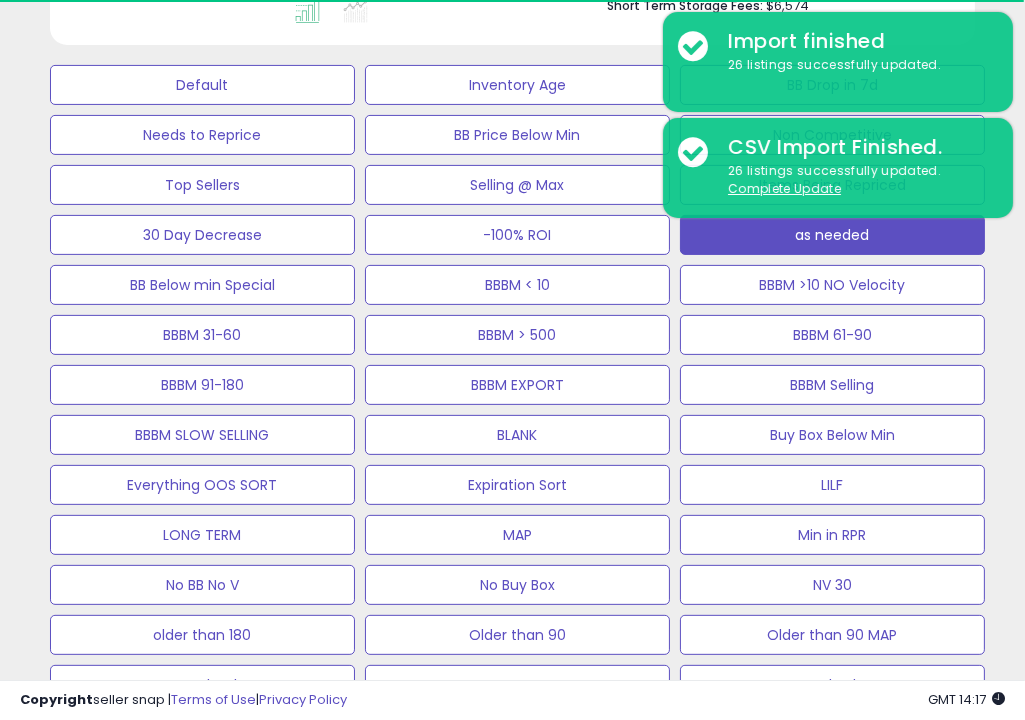 scroll, scrollTop: 560, scrollLeft: 0, axis: vertical 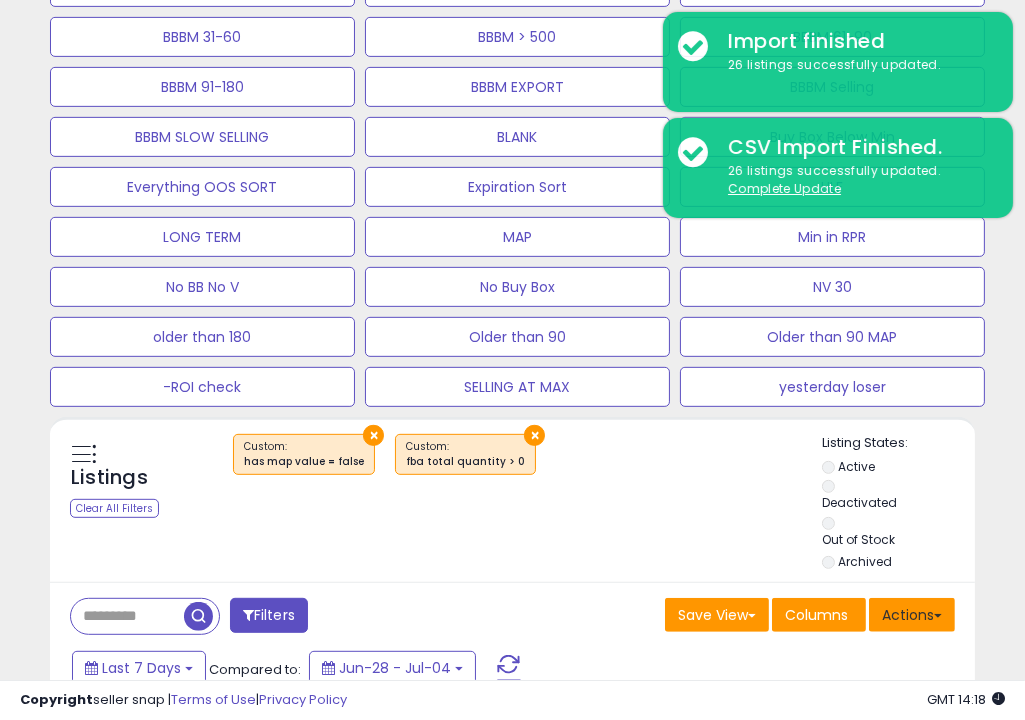 click on "Actions" at bounding box center [912, 615] 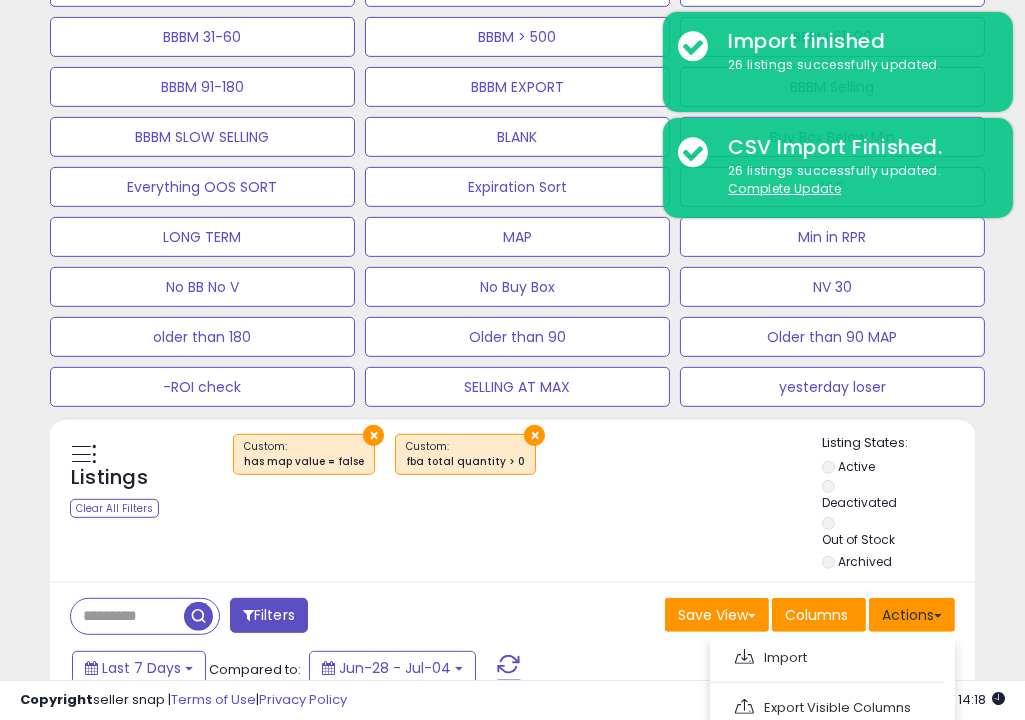 scroll, scrollTop: 1005, scrollLeft: 0, axis: vertical 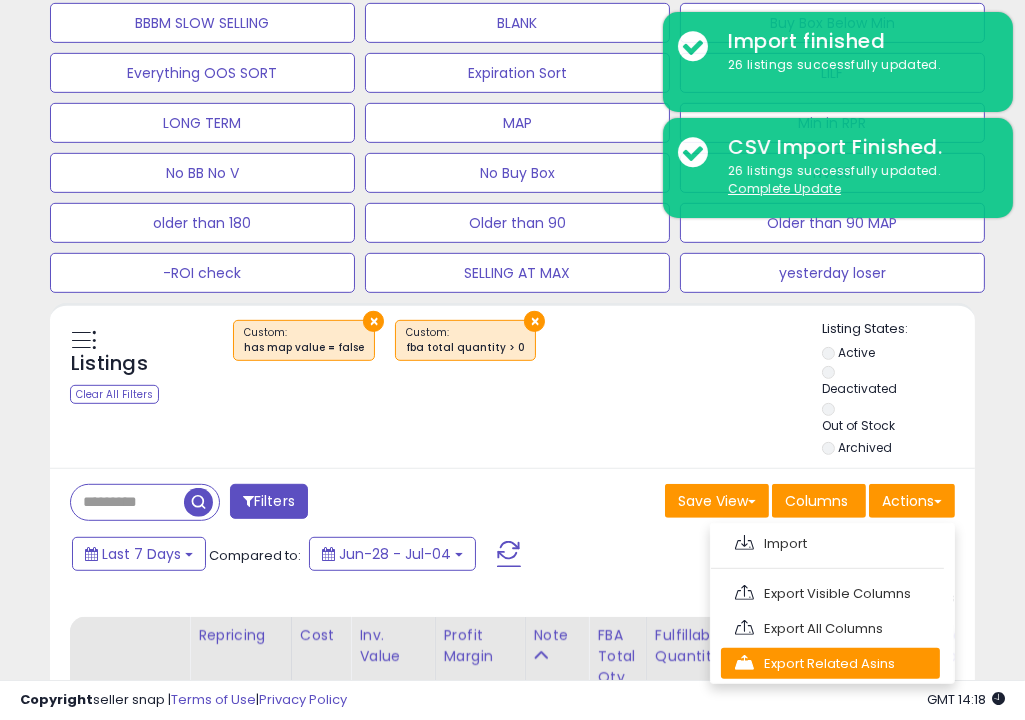 click on "Export Related Asins" at bounding box center [830, 663] 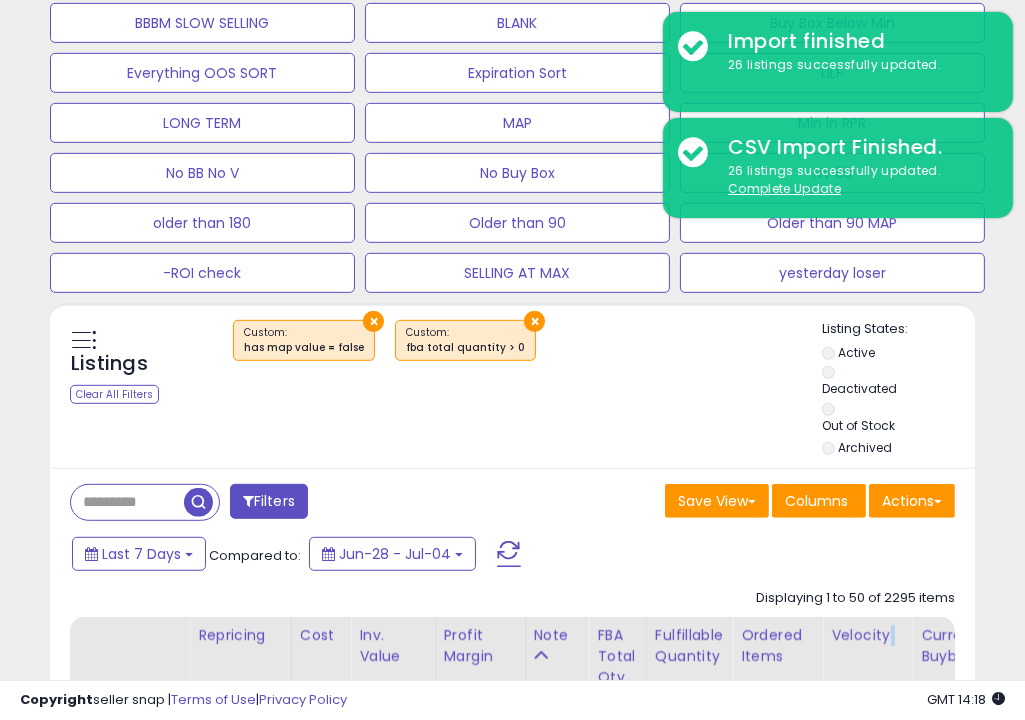 click on "Velocity" 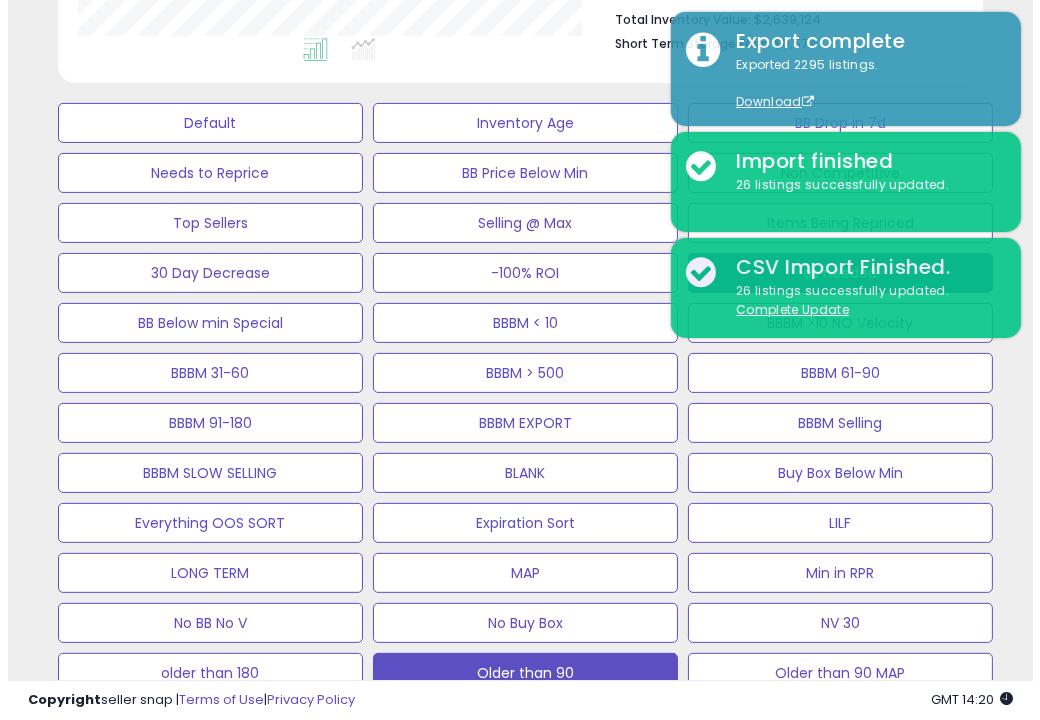 scroll, scrollTop: 554, scrollLeft: 0, axis: vertical 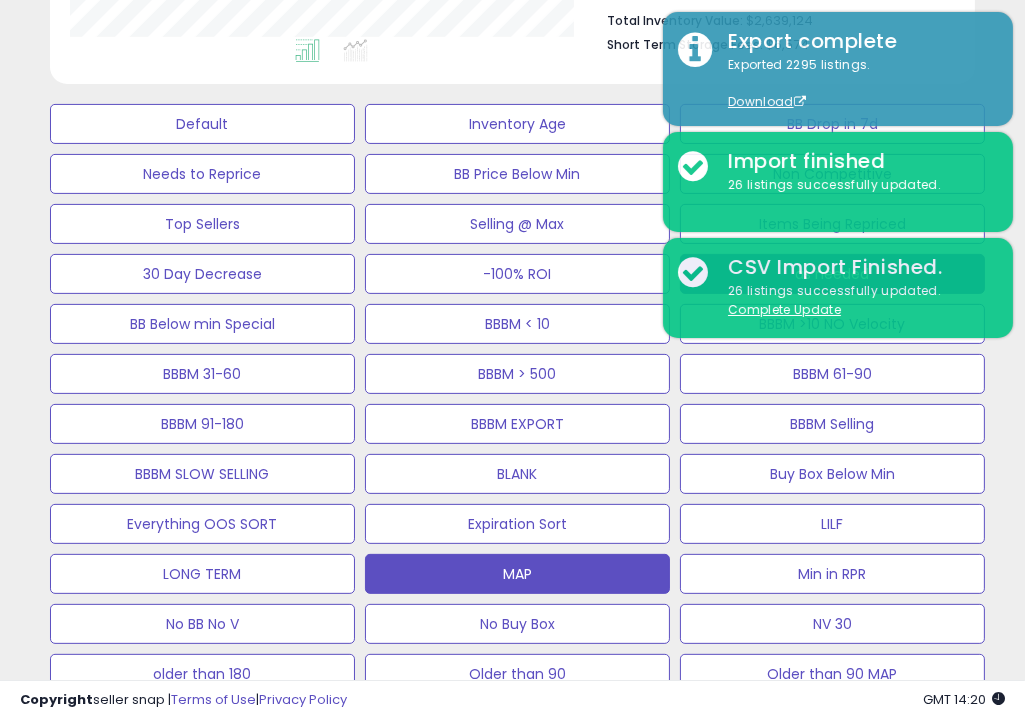 click on "MAP" at bounding box center (202, 124) 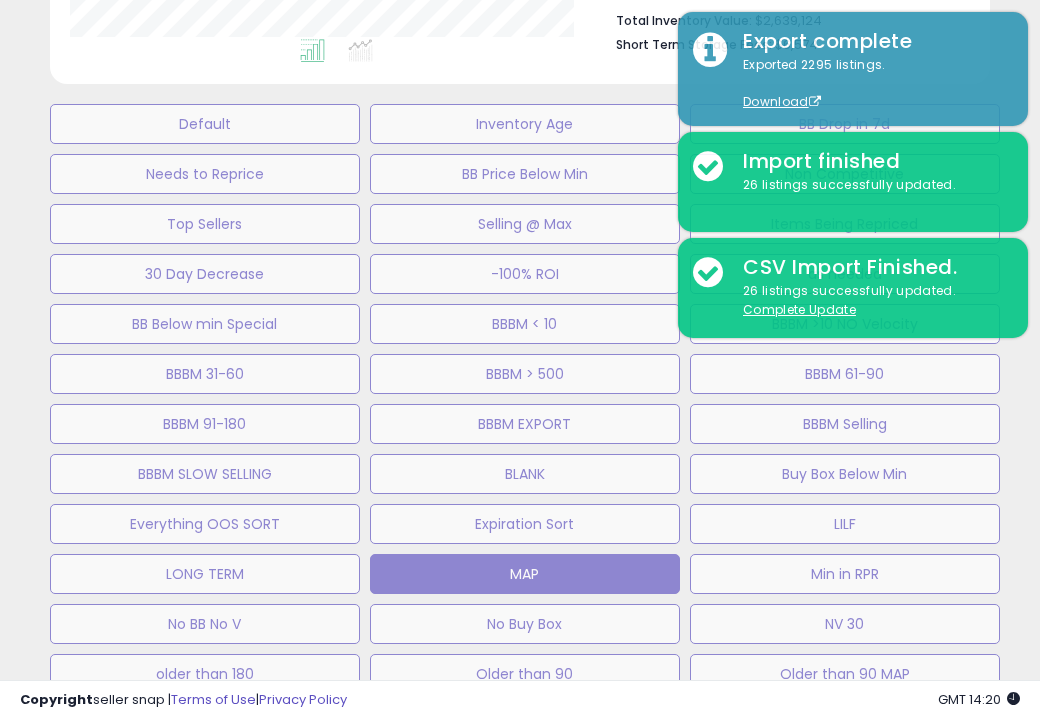 scroll, scrollTop: 999590, scrollLeft: 999457, axis: both 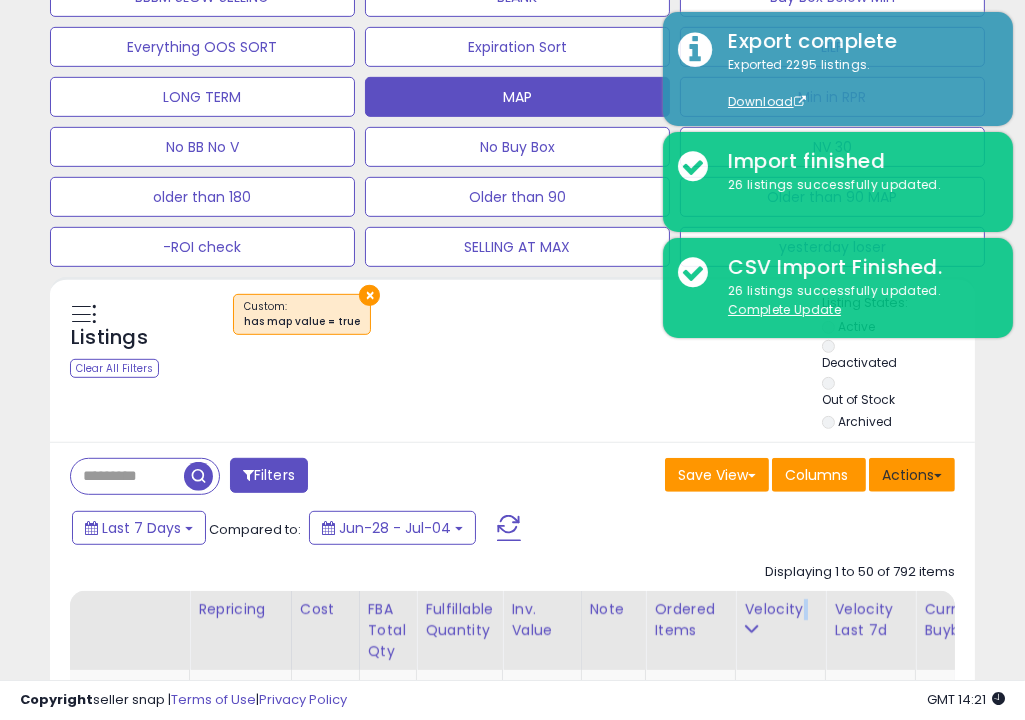 click on "Actions" at bounding box center [912, 475] 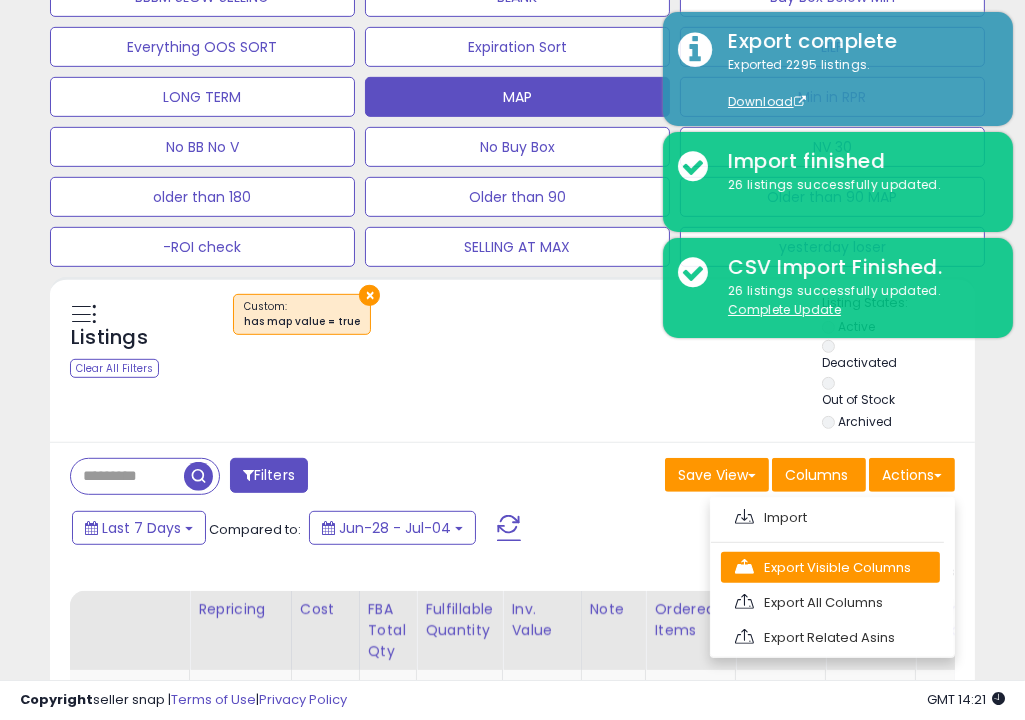 click on "Export Visible Columns" at bounding box center [830, 567] 